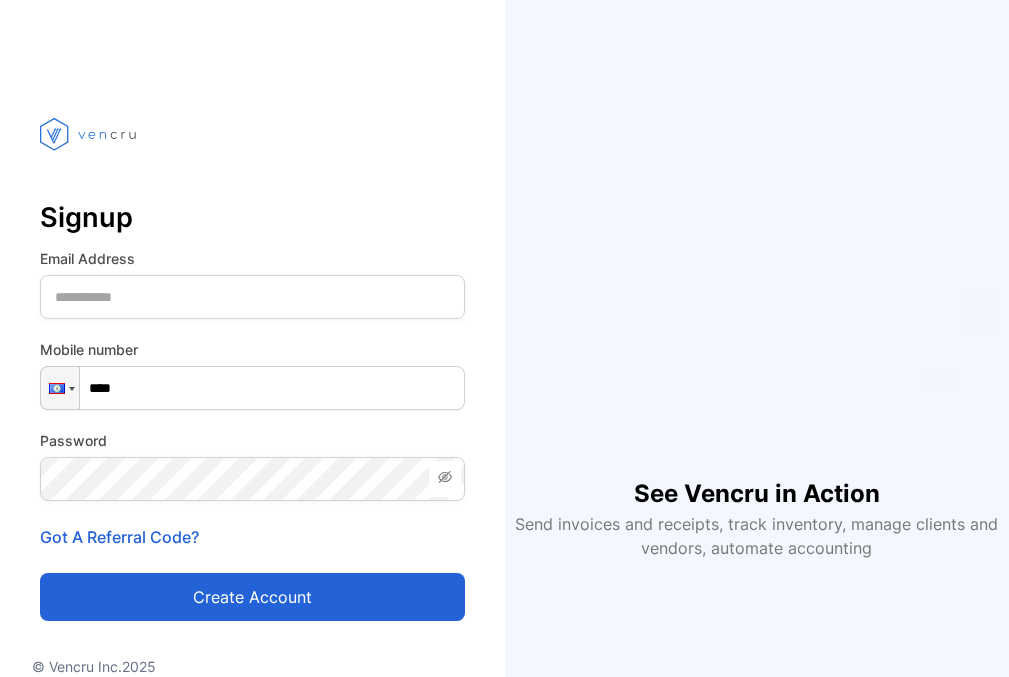 scroll, scrollTop: 0, scrollLeft: 0, axis: both 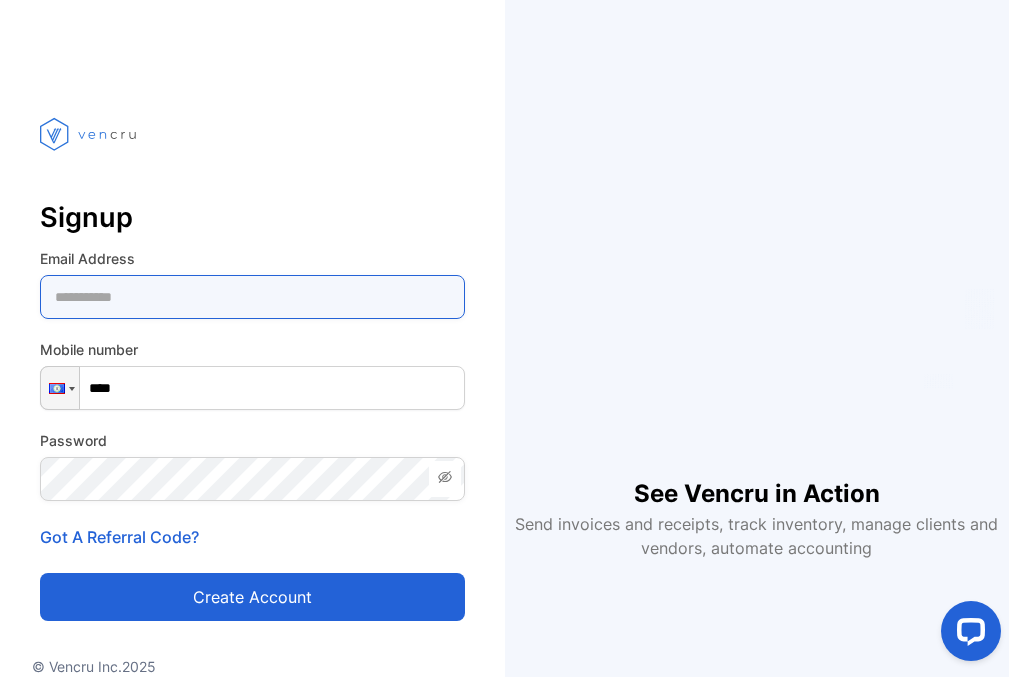 type on "**********" 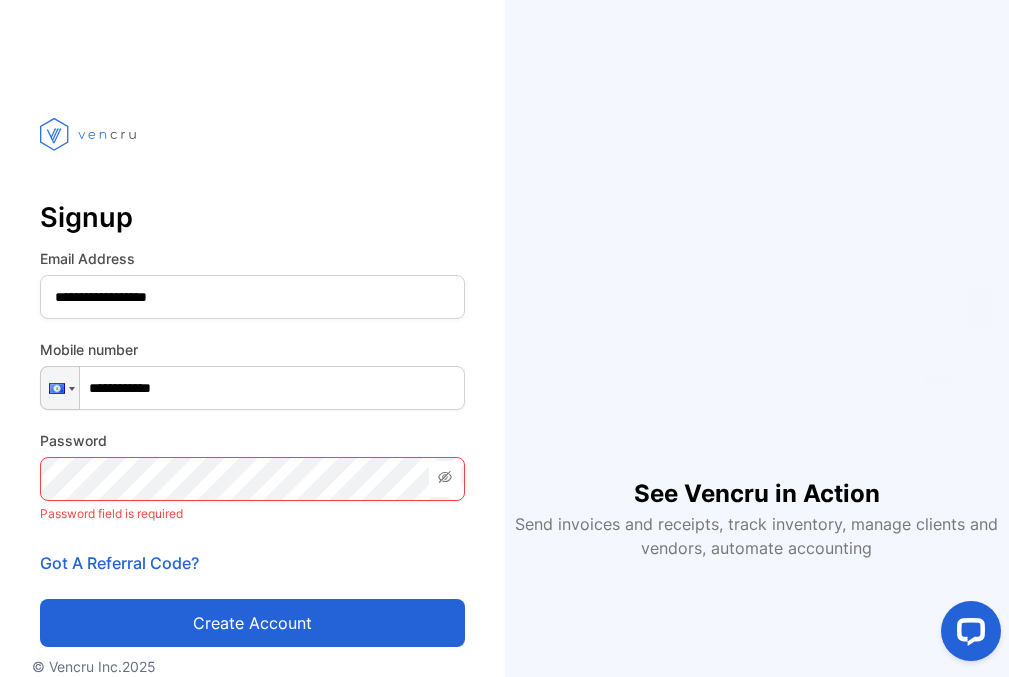 type on "**********" 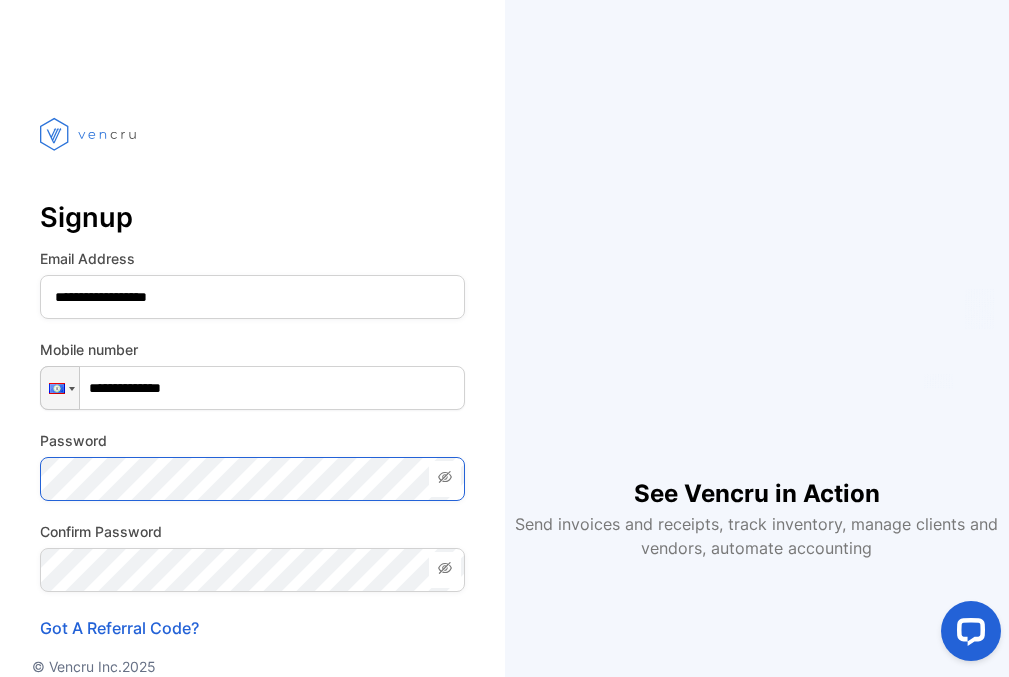 click on "**********" at bounding box center [252, 462] 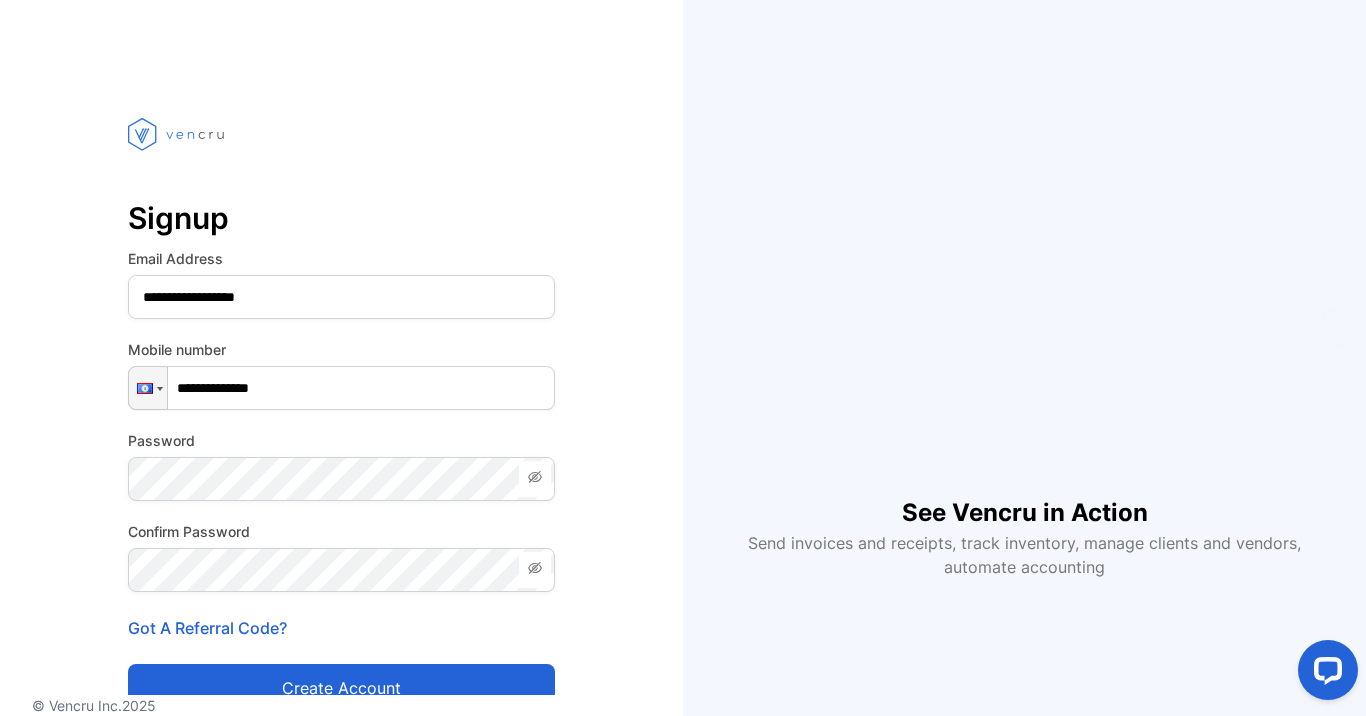click on "Create account" at bounding box center [341, 688] 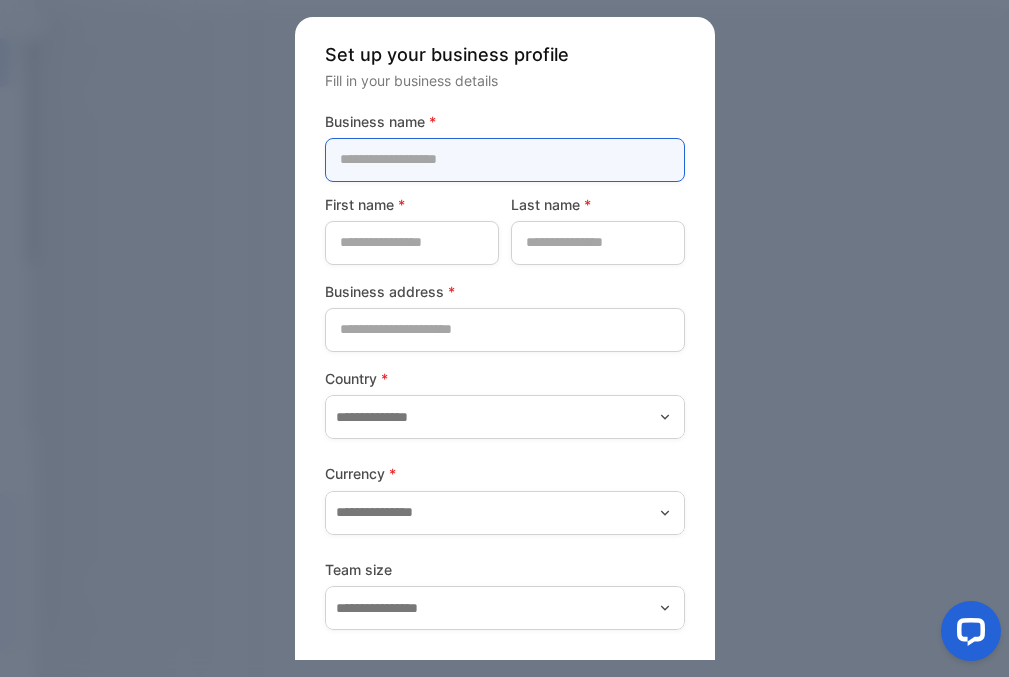 click at bounding box center [505, 160] 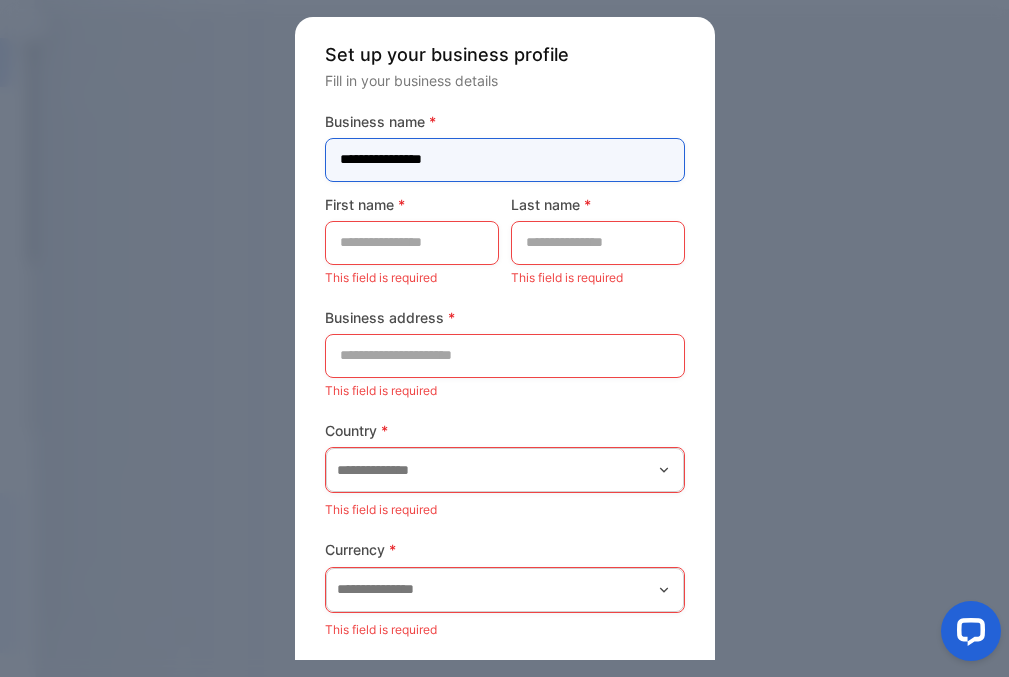 type on "**********" 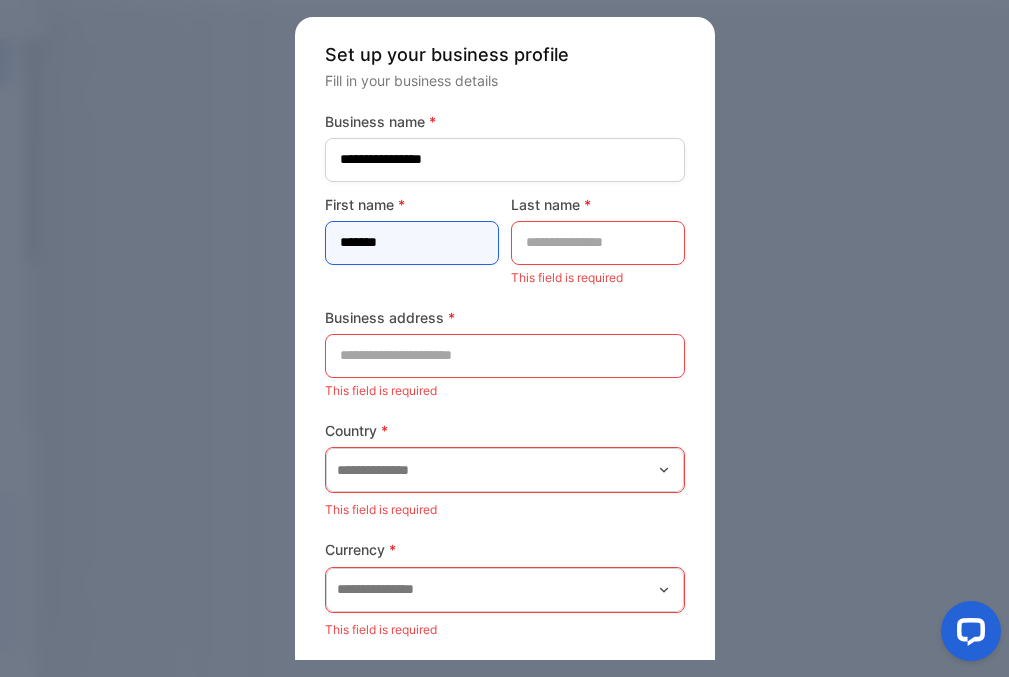 type on "*******" 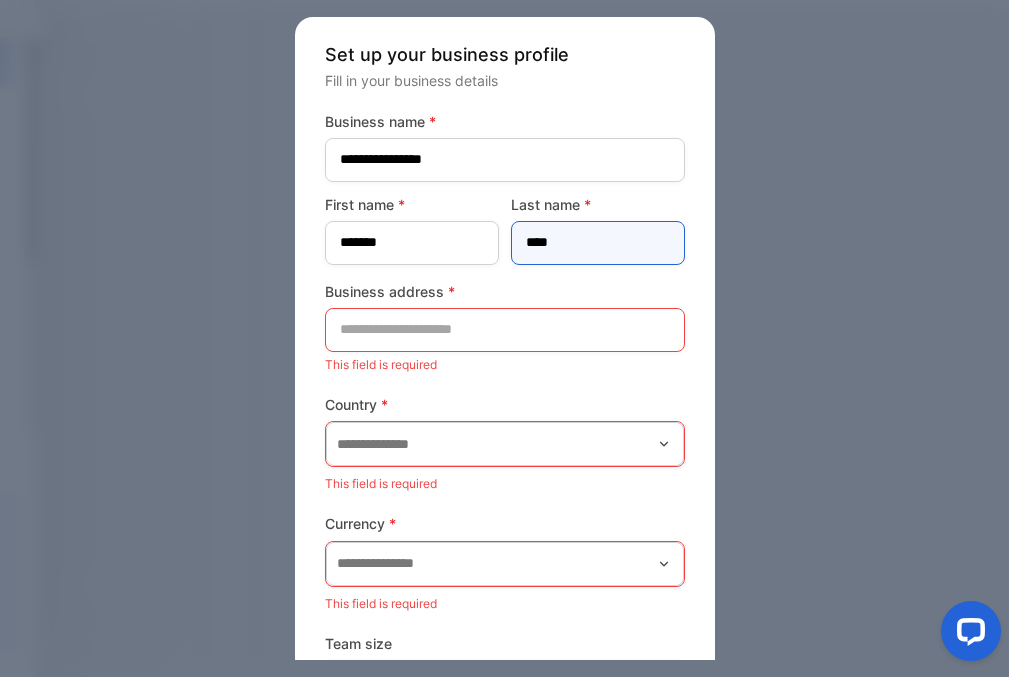 type on "****" 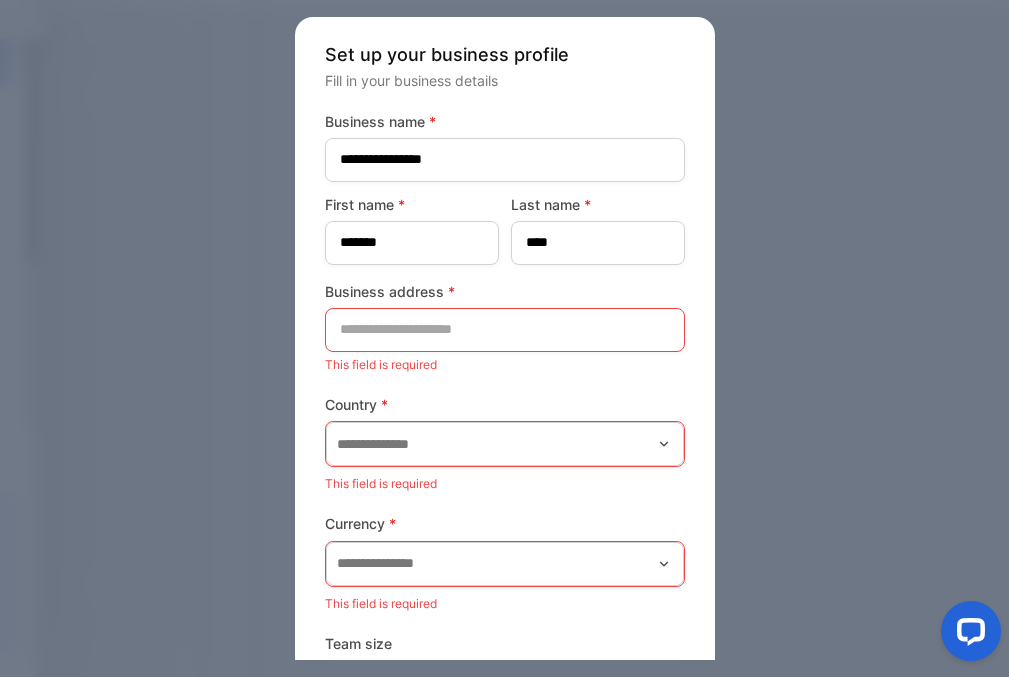 click on "**********" at bounding box center (505, 448) 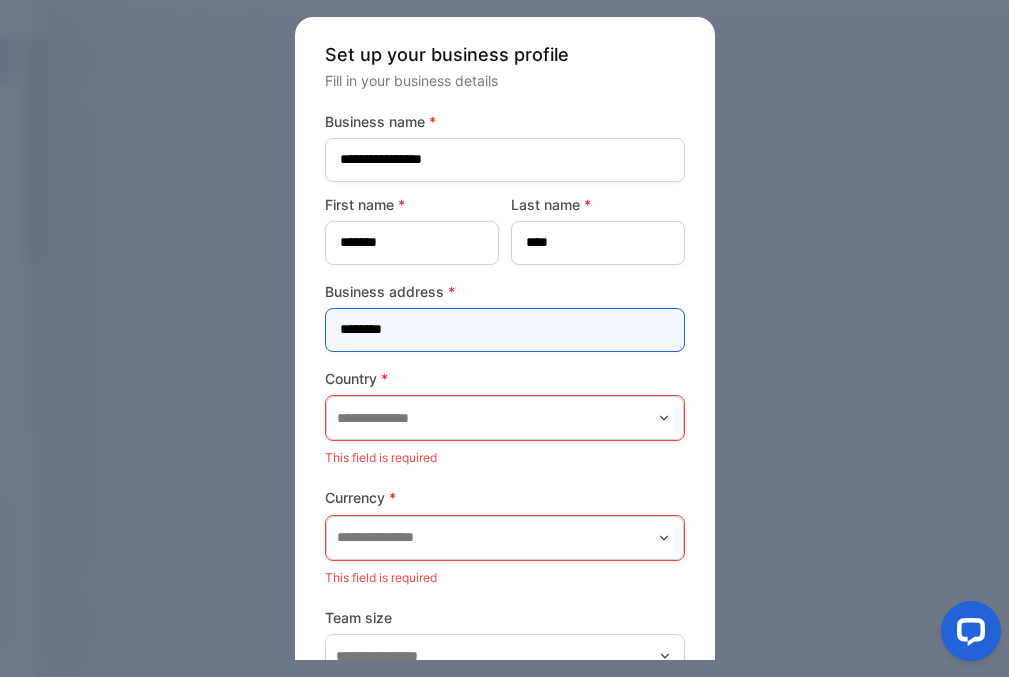click on "********" at bounding box center [505, 330] 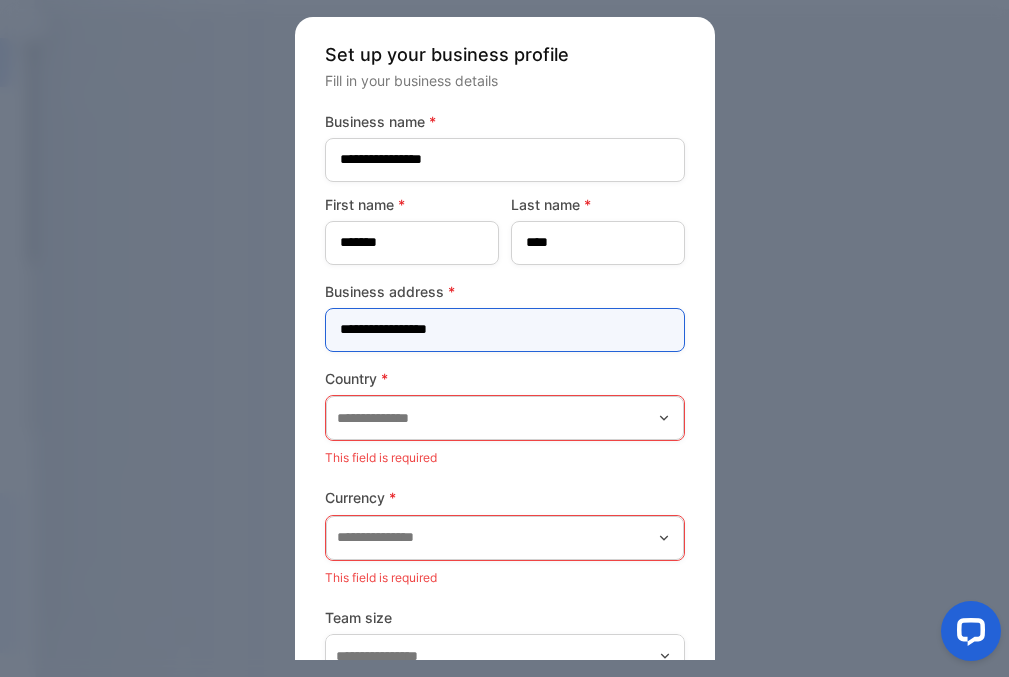 type on "**********" 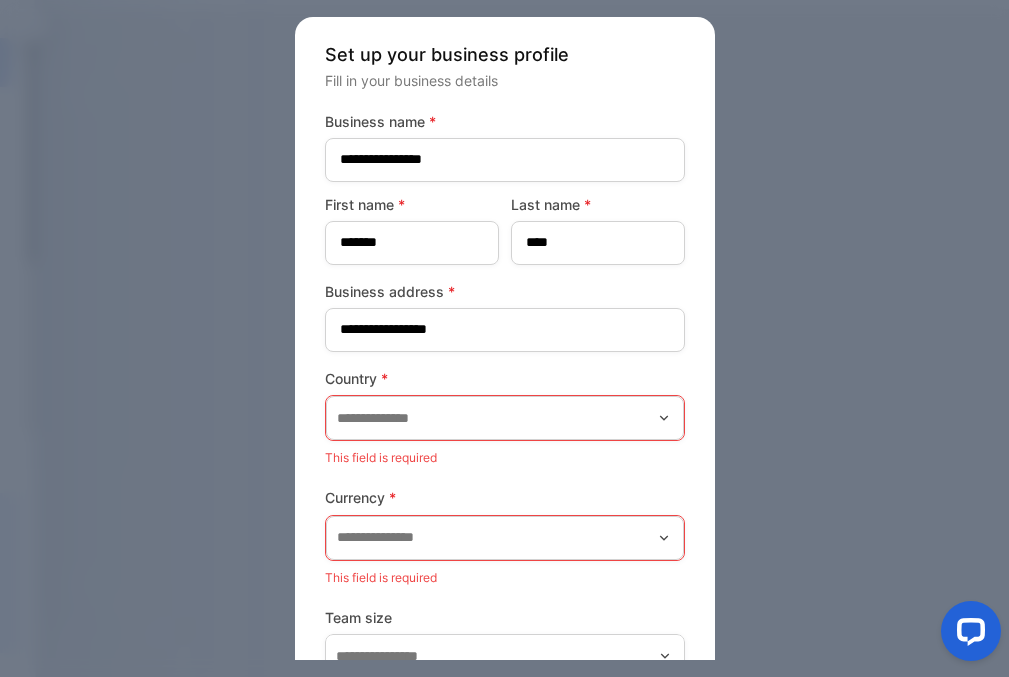 click 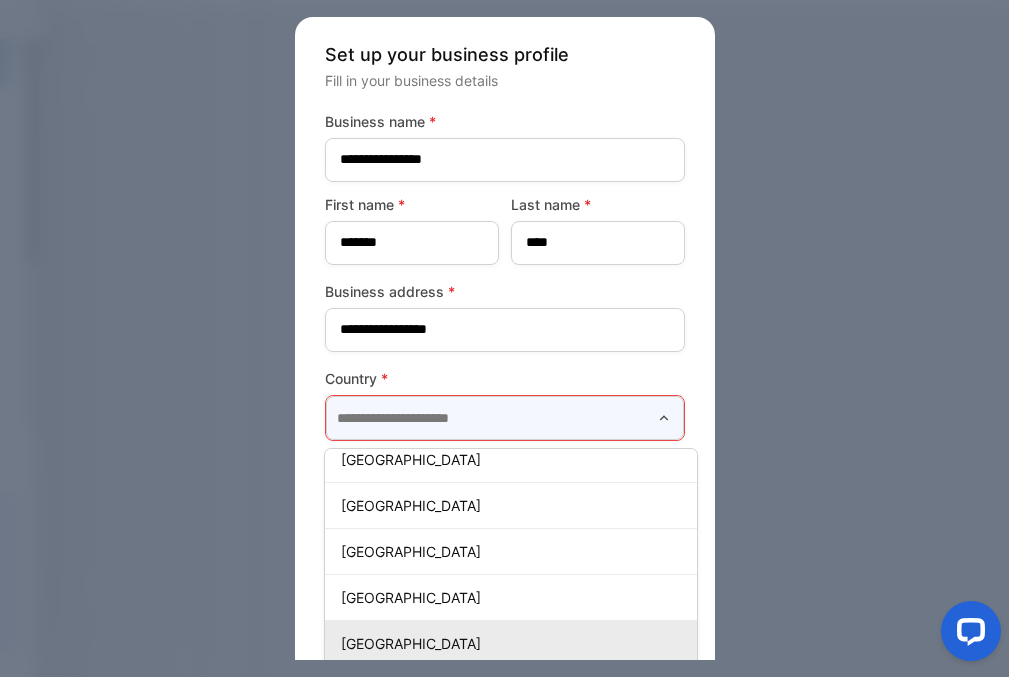 scroll, scrollTop: 714, scrollLeft: 0, axis: vertical 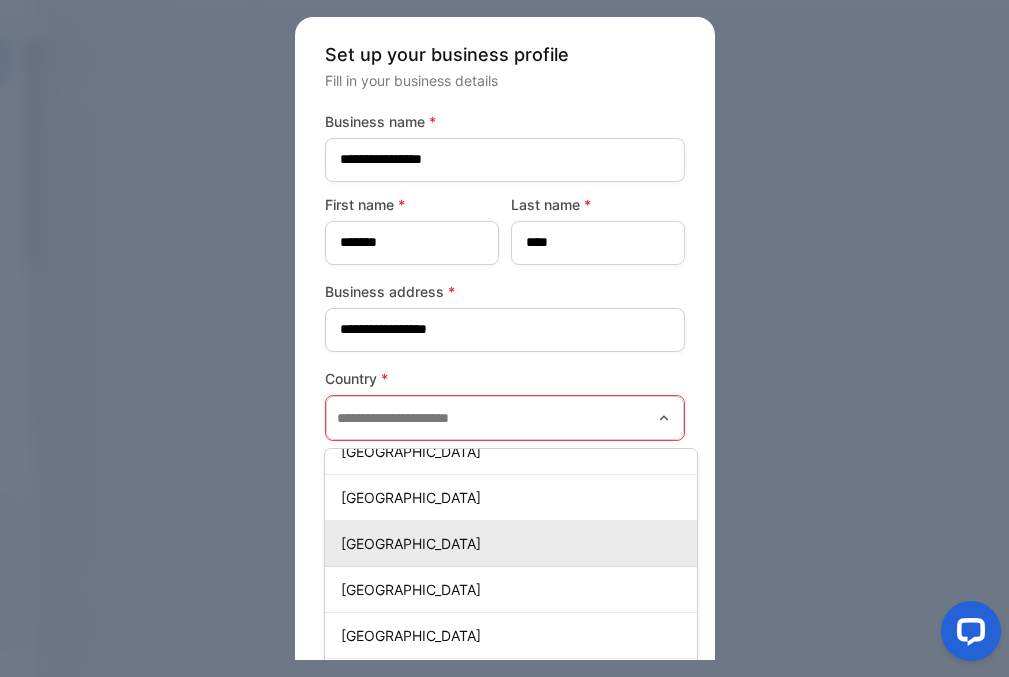 click on "[GEOGRAPHIC_DATA]" at bounding box center (515, 543) 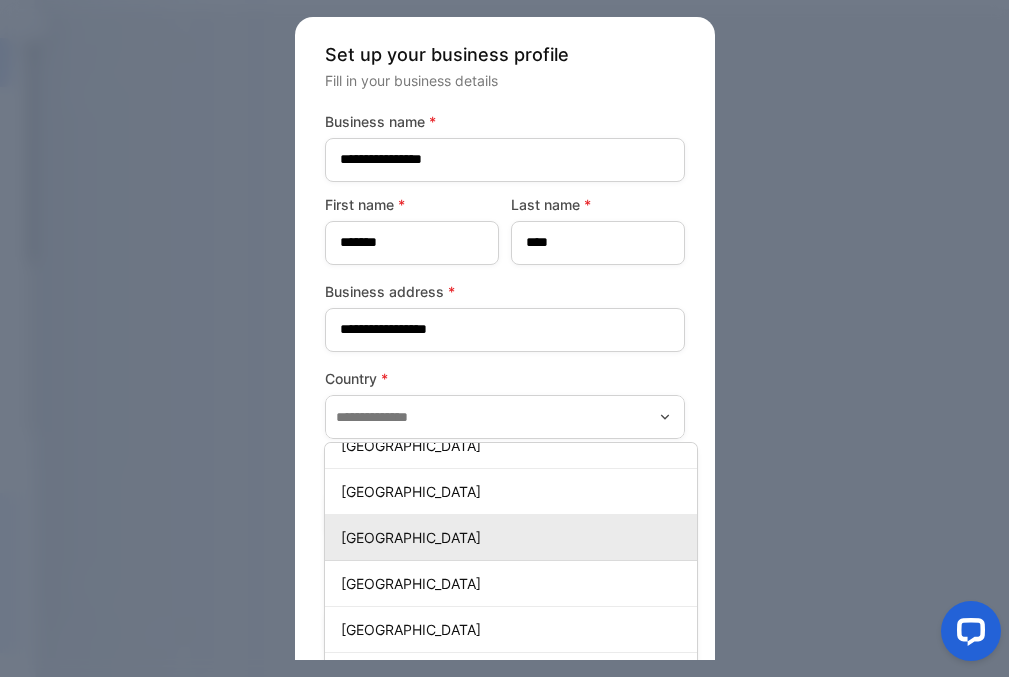 type on "******" 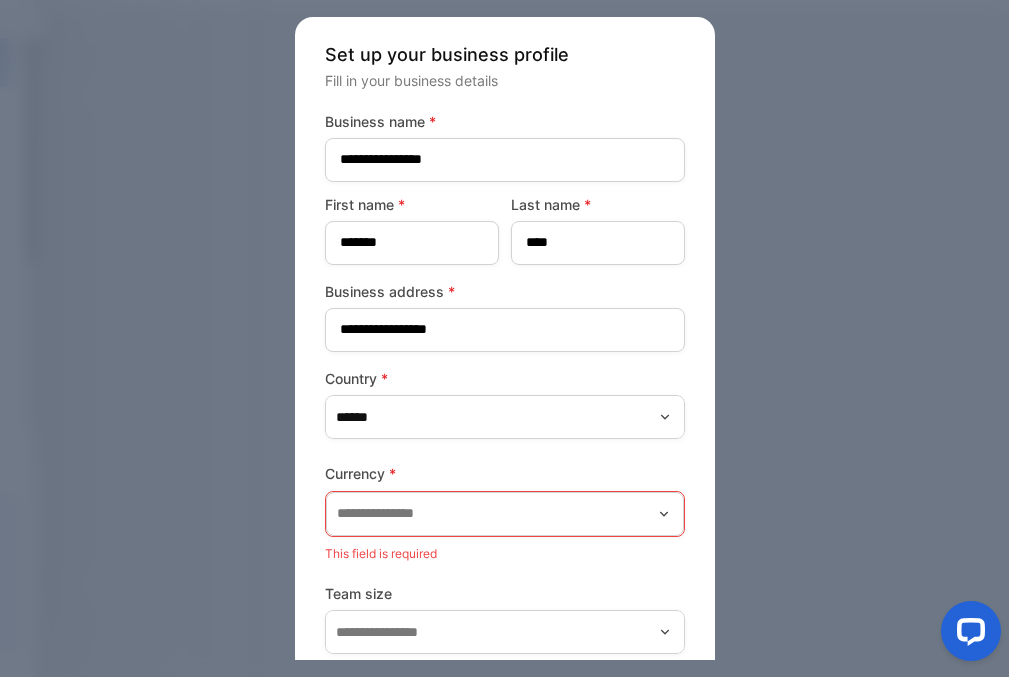 click 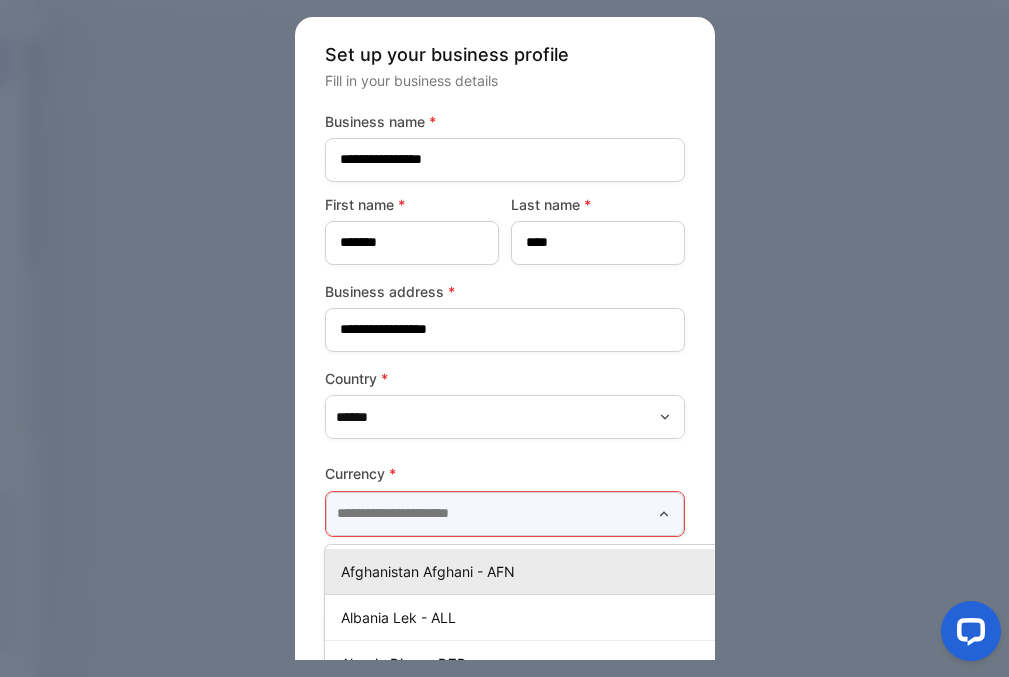 scroll, scrollTop: 0, scrollLeft: 30, axis: horizontal 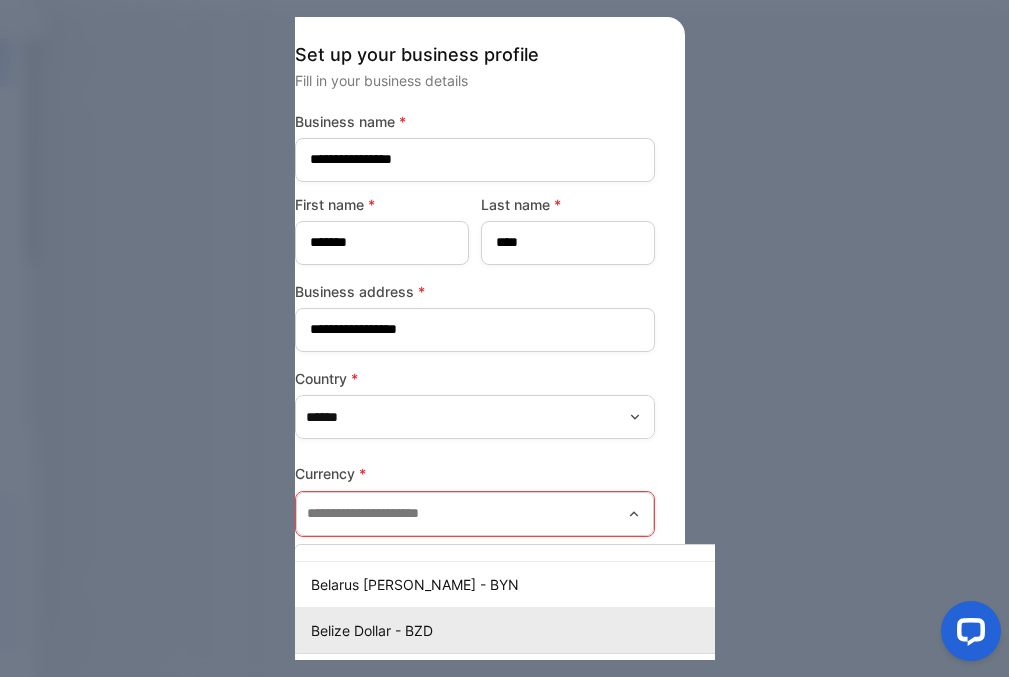 click on "Belize Dollar - BZD" at bounding box center [552, 630] 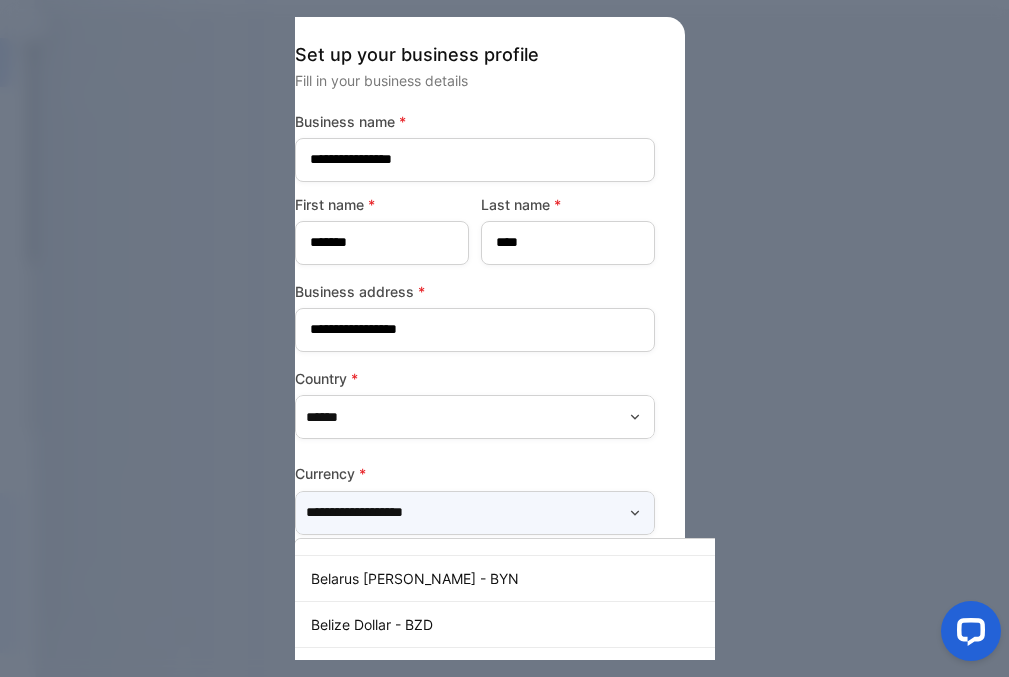scroll, scrollTop: 0, scrollLeft: 0, axis: both 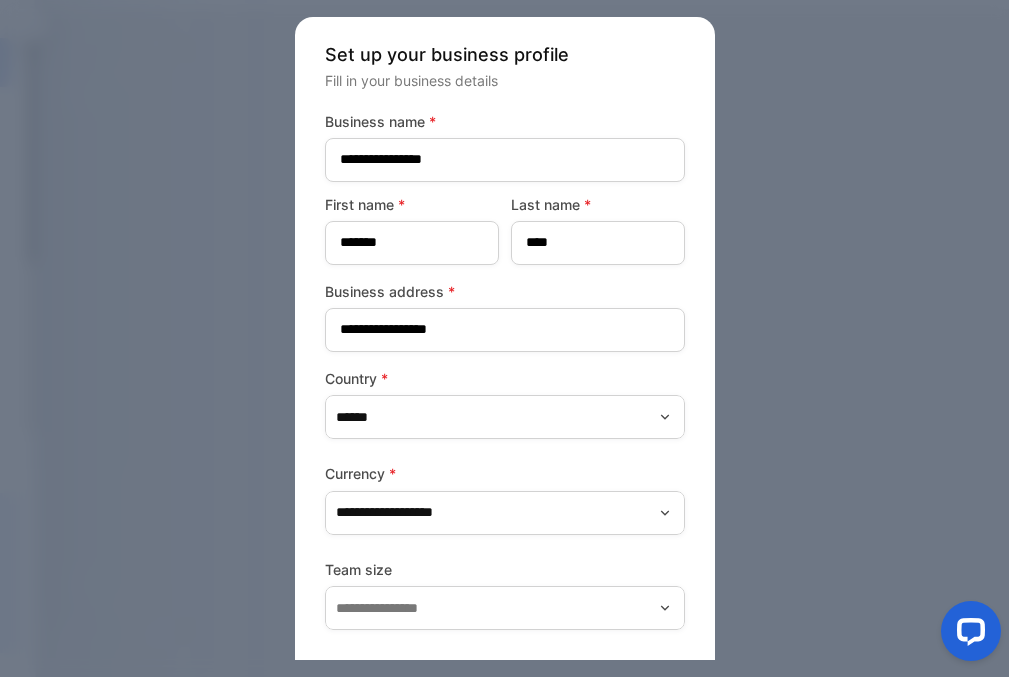 click 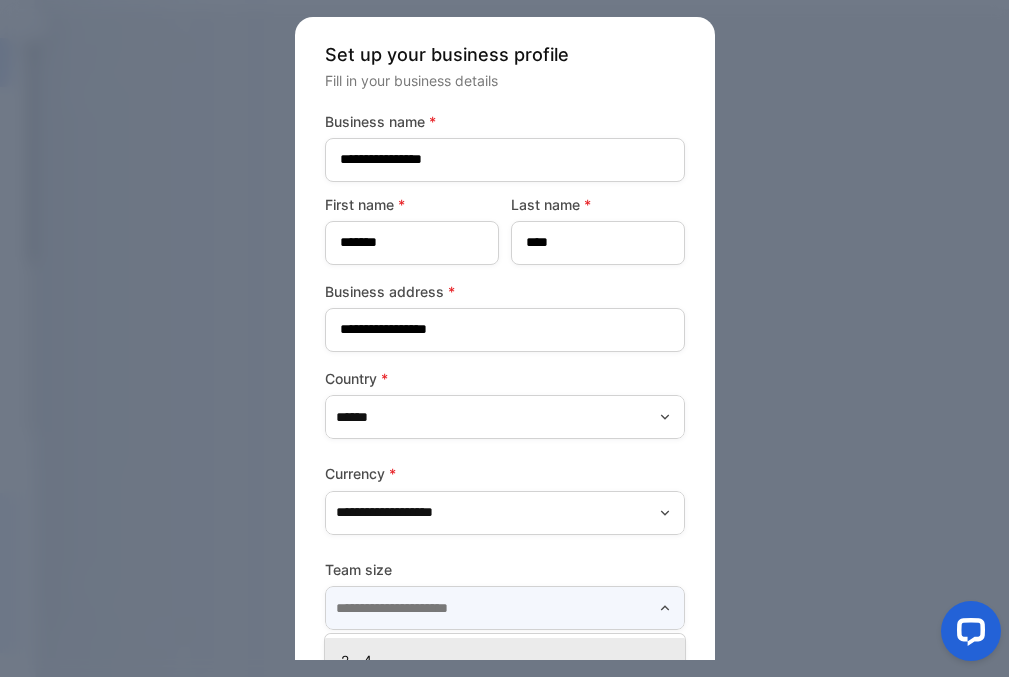 scroll, scrollTop: 24, scrollLeft: 0, axis: vertical 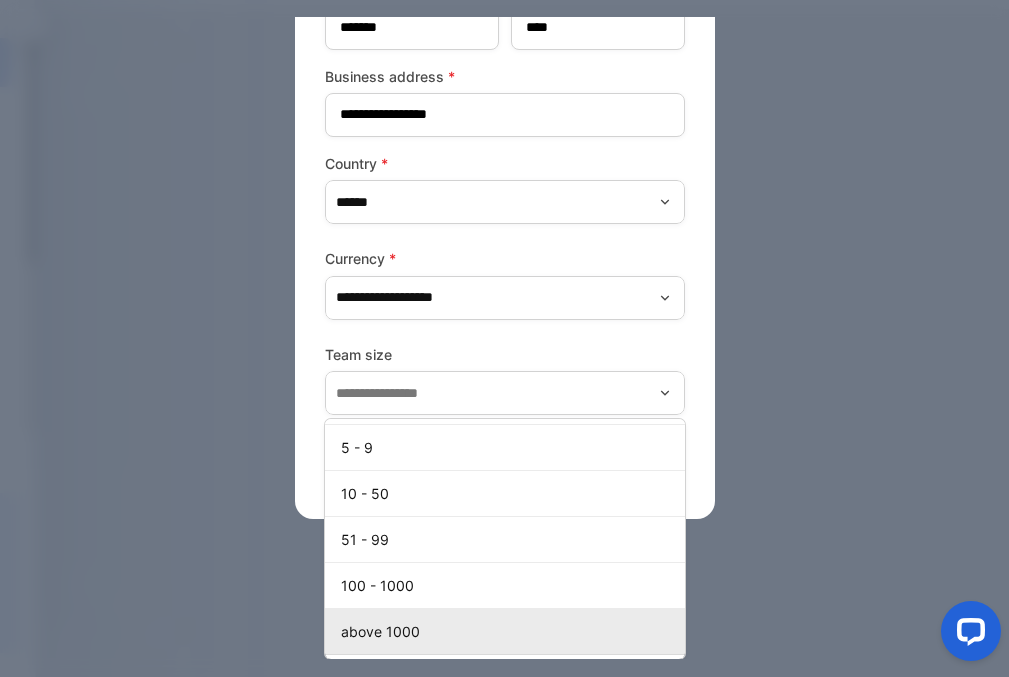 click on "above 1000" at bounding box center (509, 631) 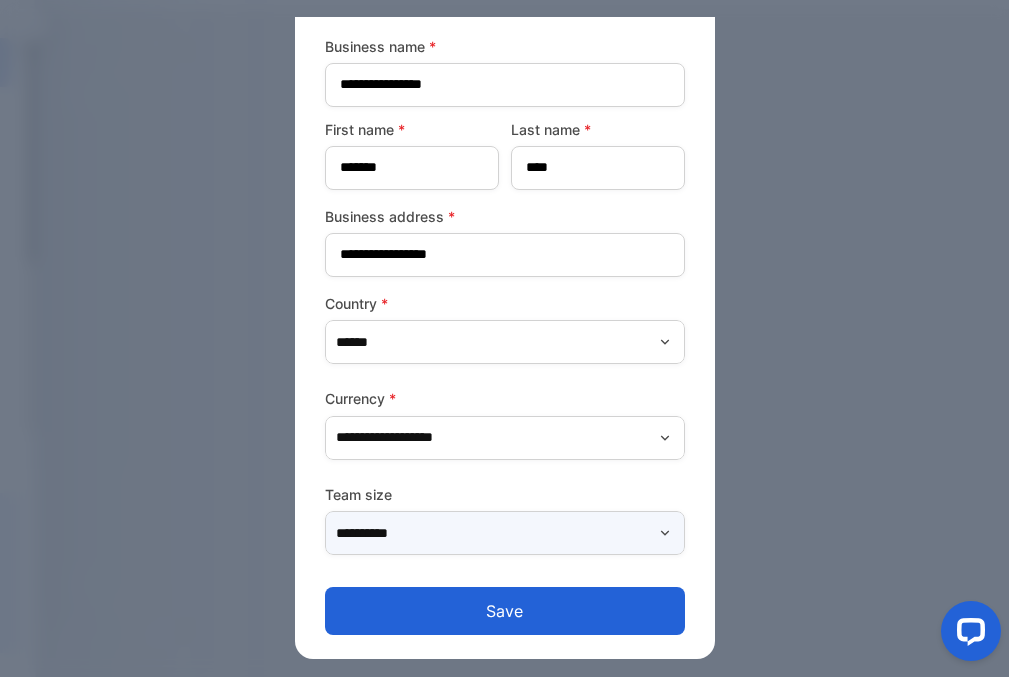 scroll, scrollTop: 75, scrollLeft: 0, axis: vertical 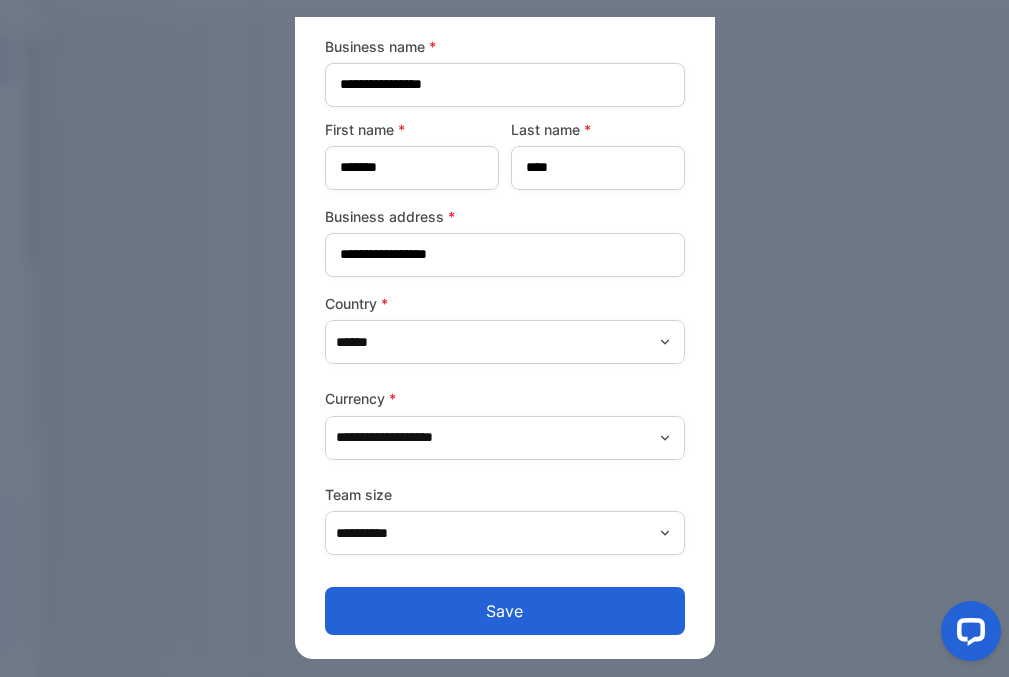 click 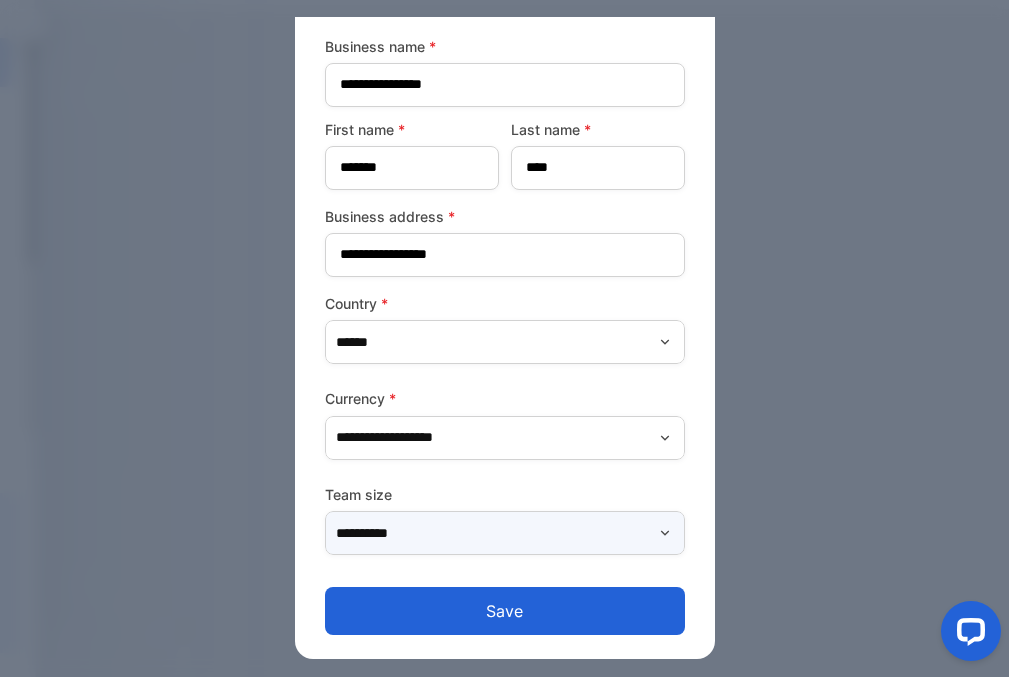 type on "**********" 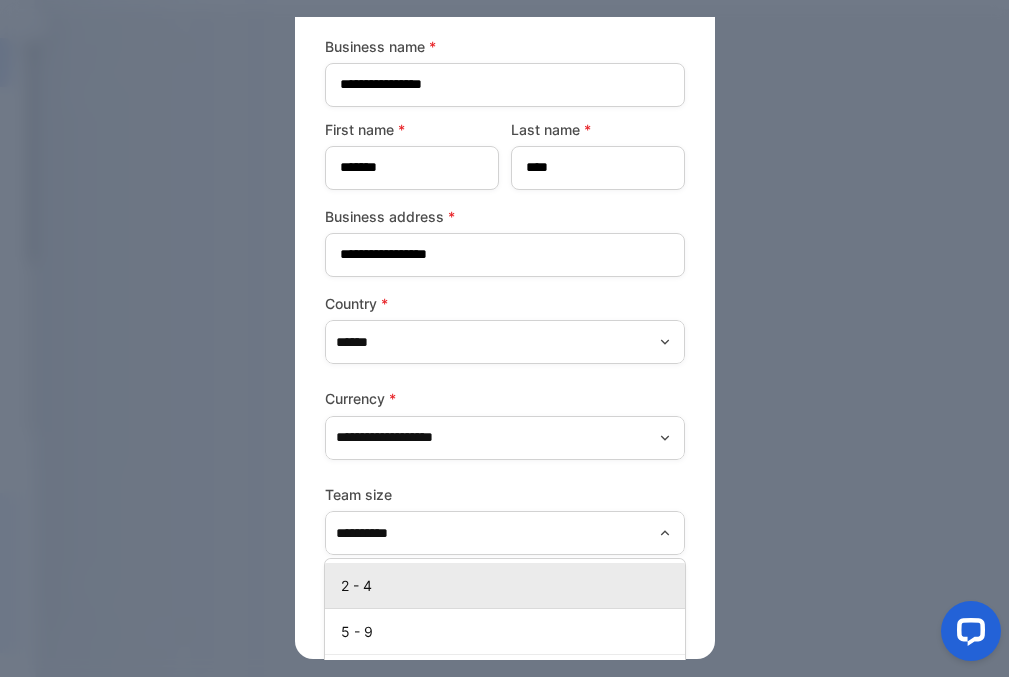 click on "2 - 4" at bounding box center (509, 585) 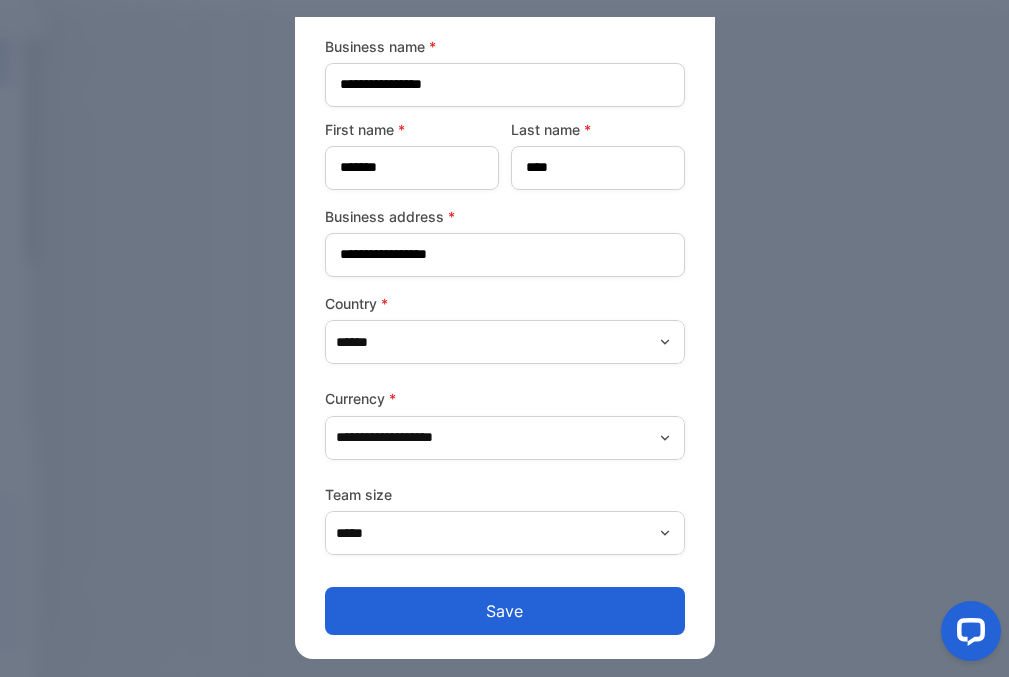 click on "Save" at bounding box center (505, 611) 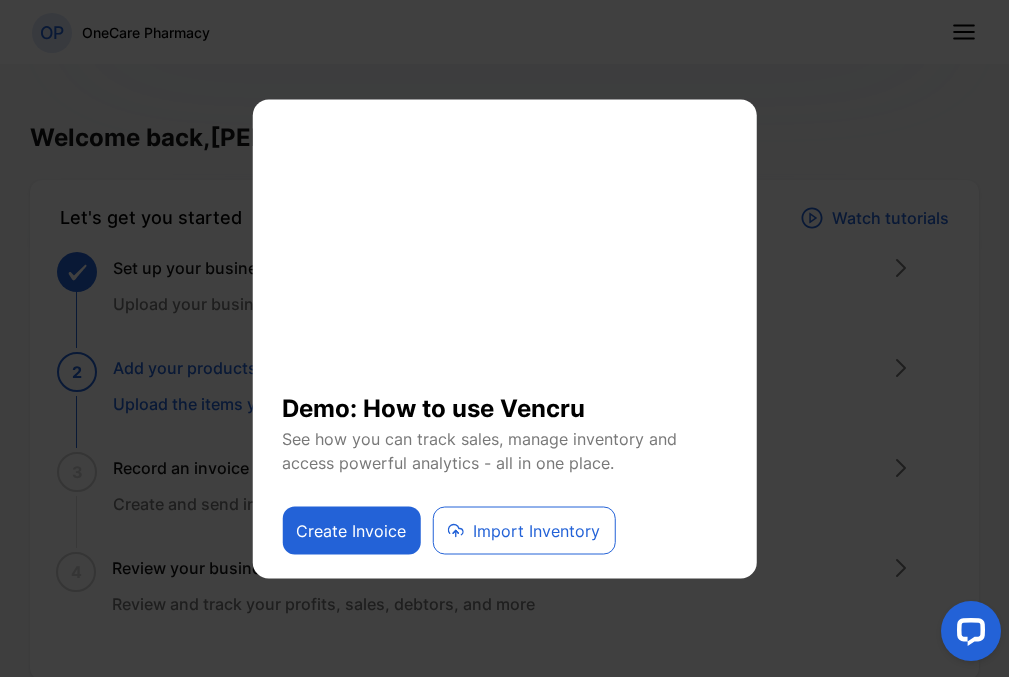click on "Import Inventory" at bounding box center (523, 530) 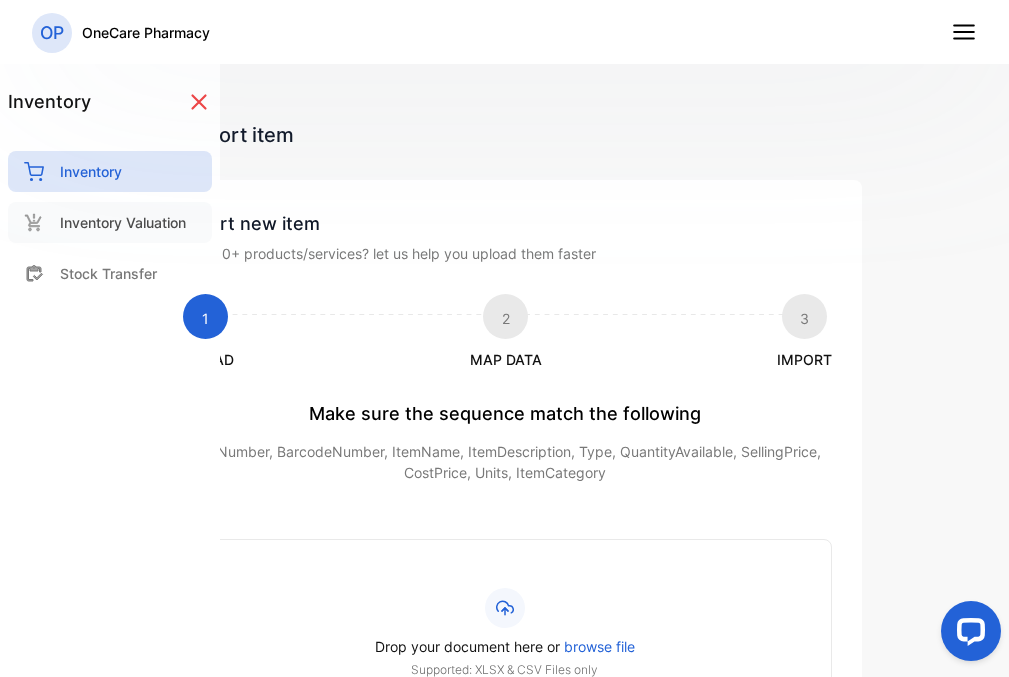 click on "Inventory Valuation" at bounding box center [123, 222] 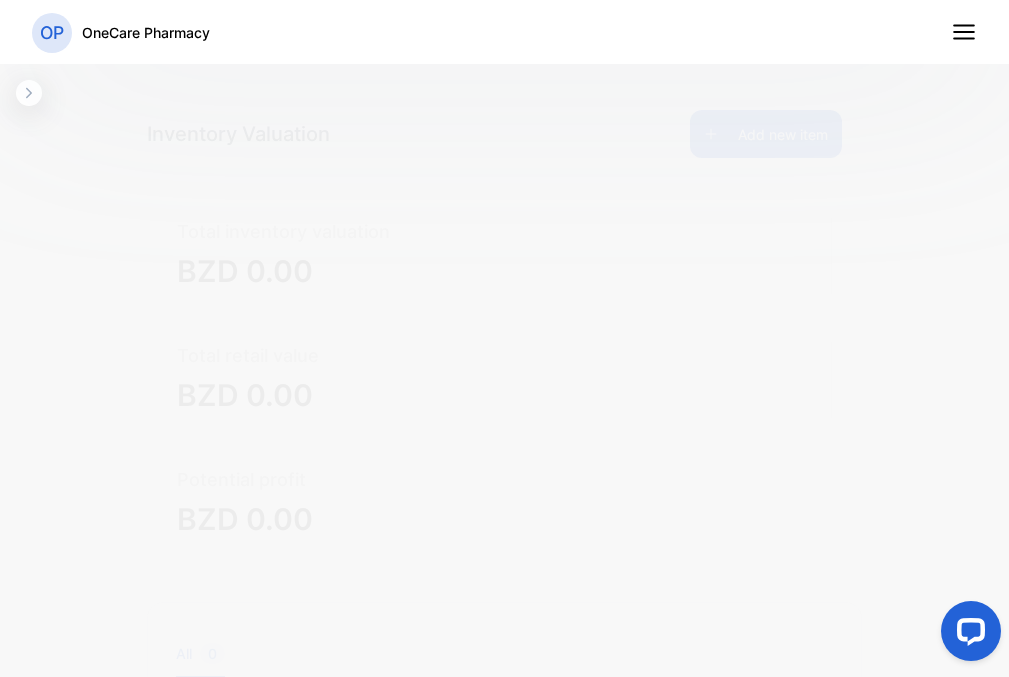 scroll, scrollTop: 0, scrollLeft: 0, axis: both 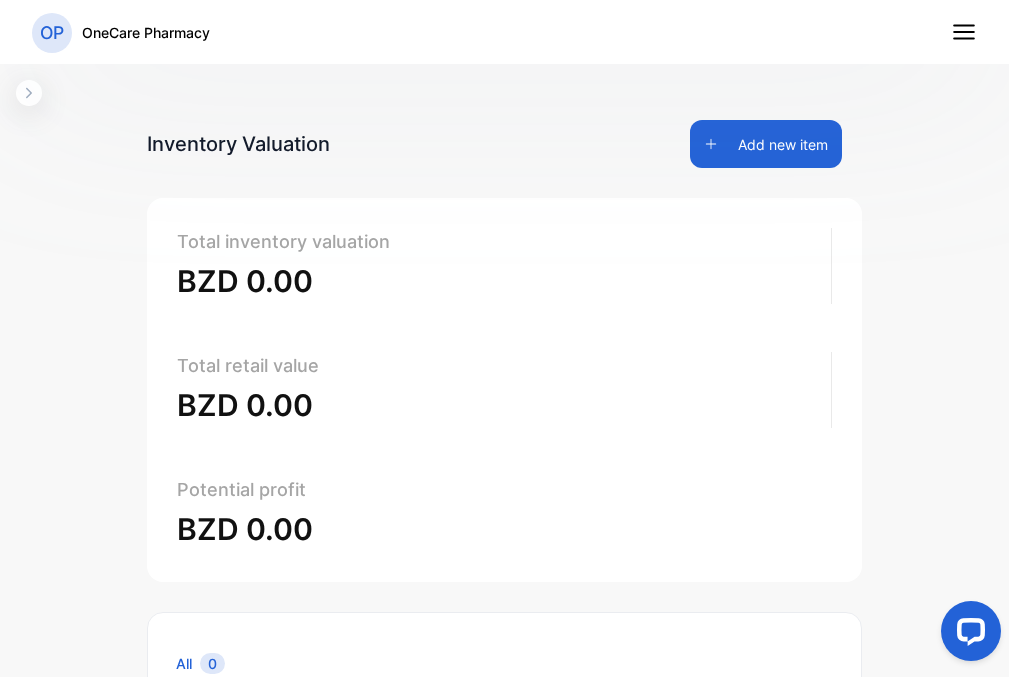 click 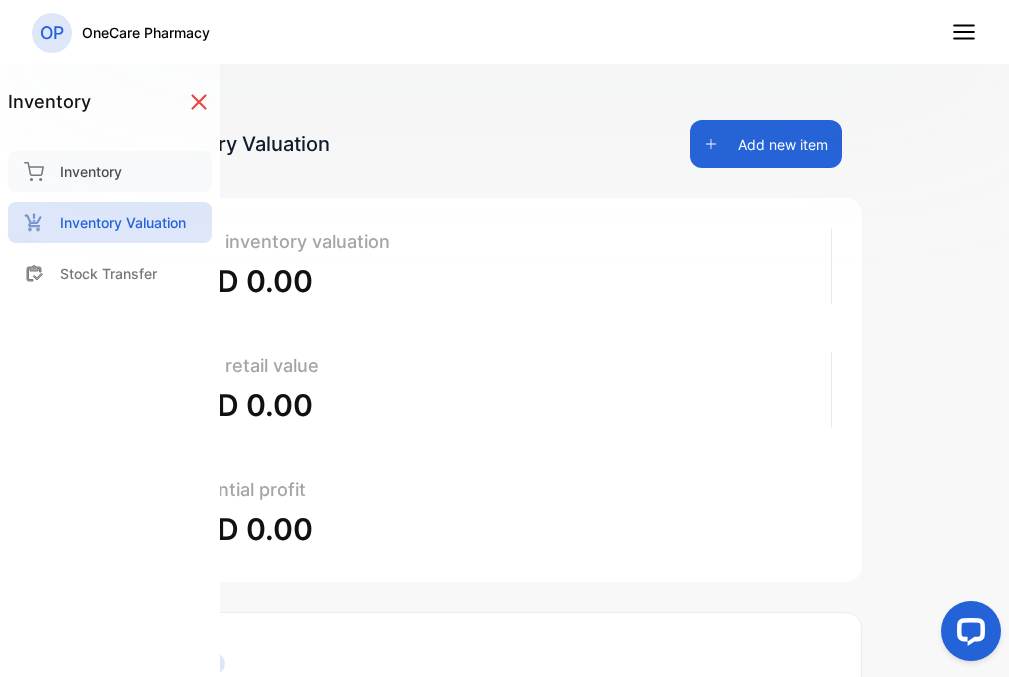 click on "Inventory" at bounding box center [91, 171] 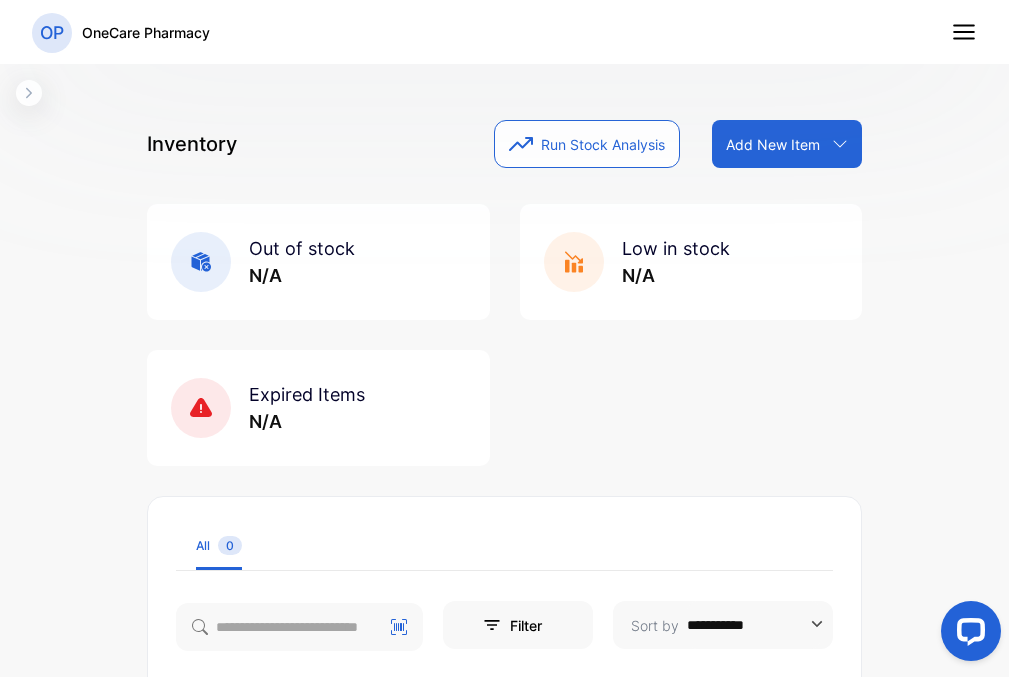 scroll, scrollTop: 34, scrollLeft: 0, axis: vertical 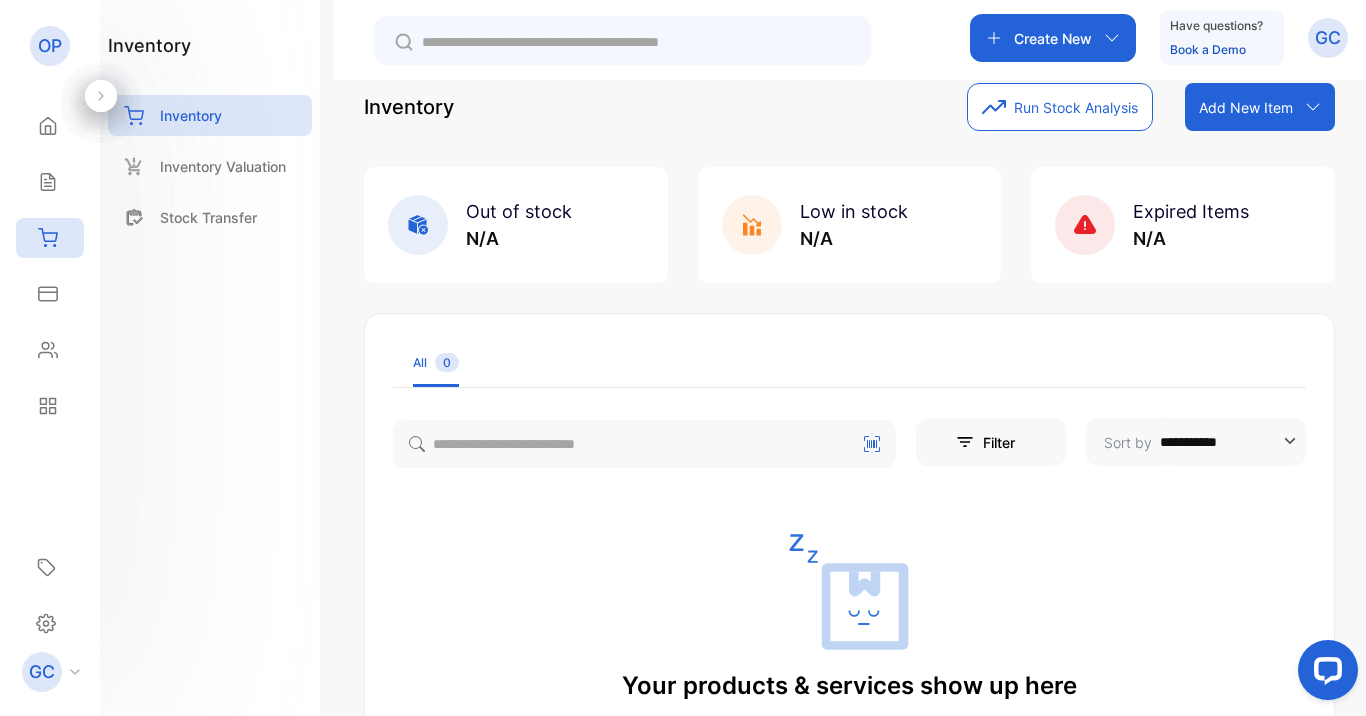 click 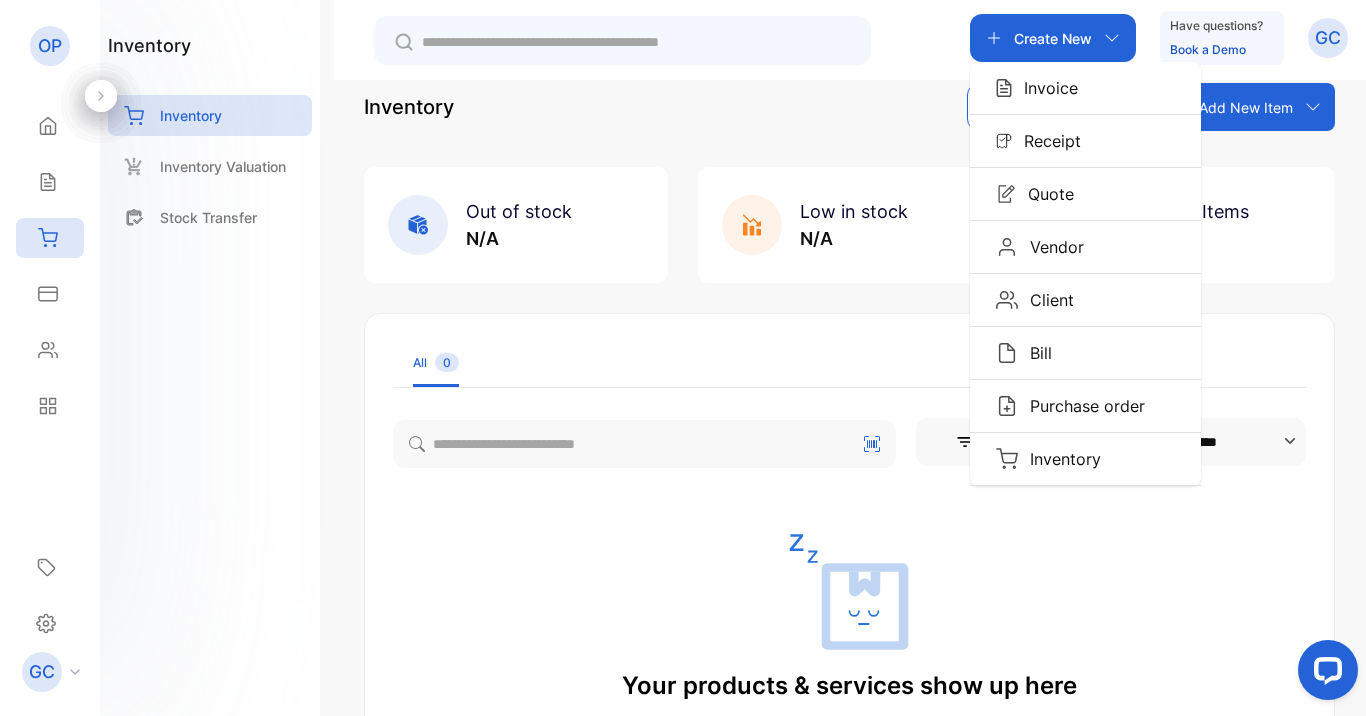 click 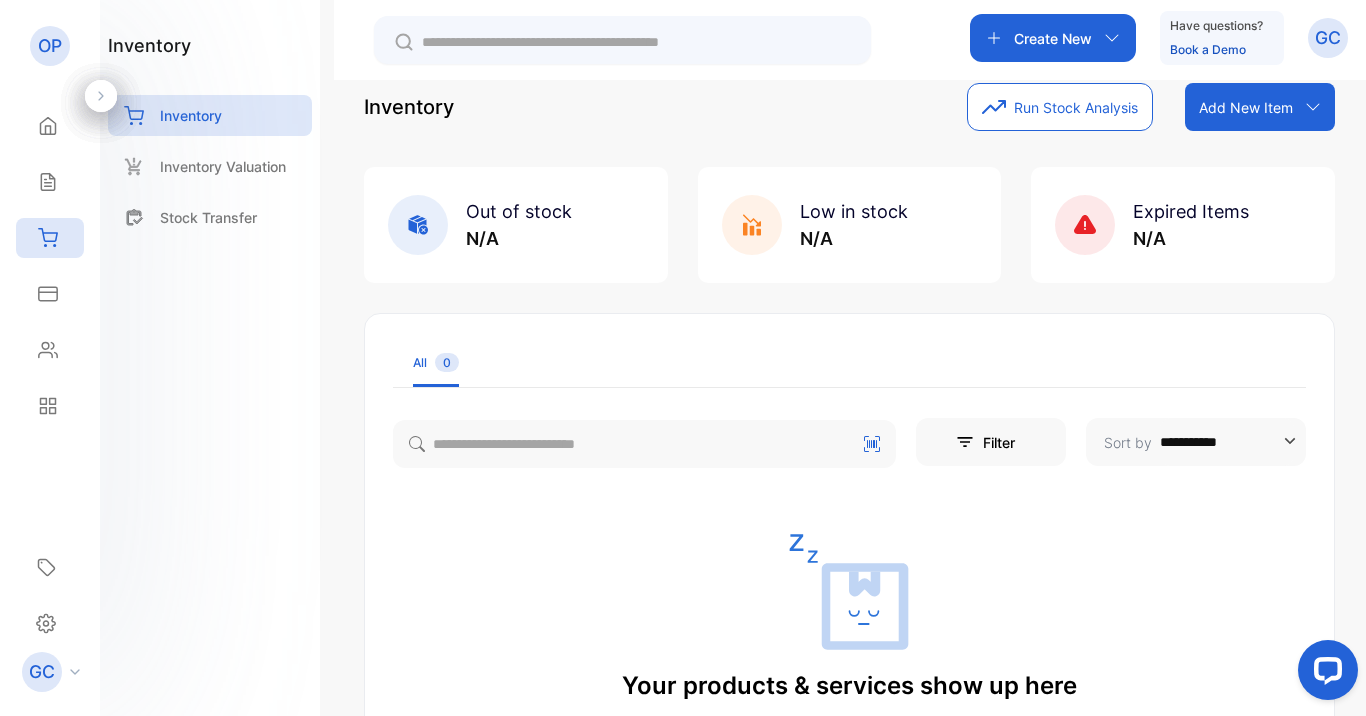 click on "Add New Item" at bounding box center [1246, 107] 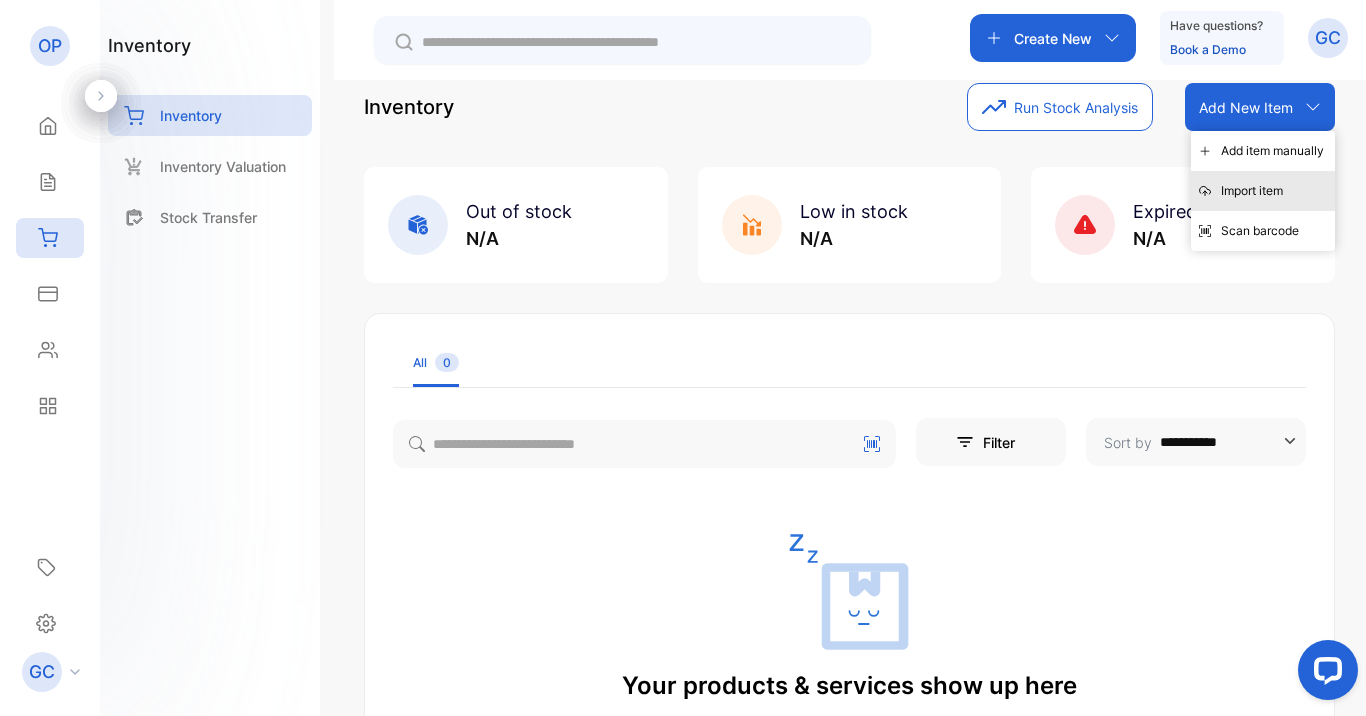 click on "Import item" at bounding box center (1263, 191) 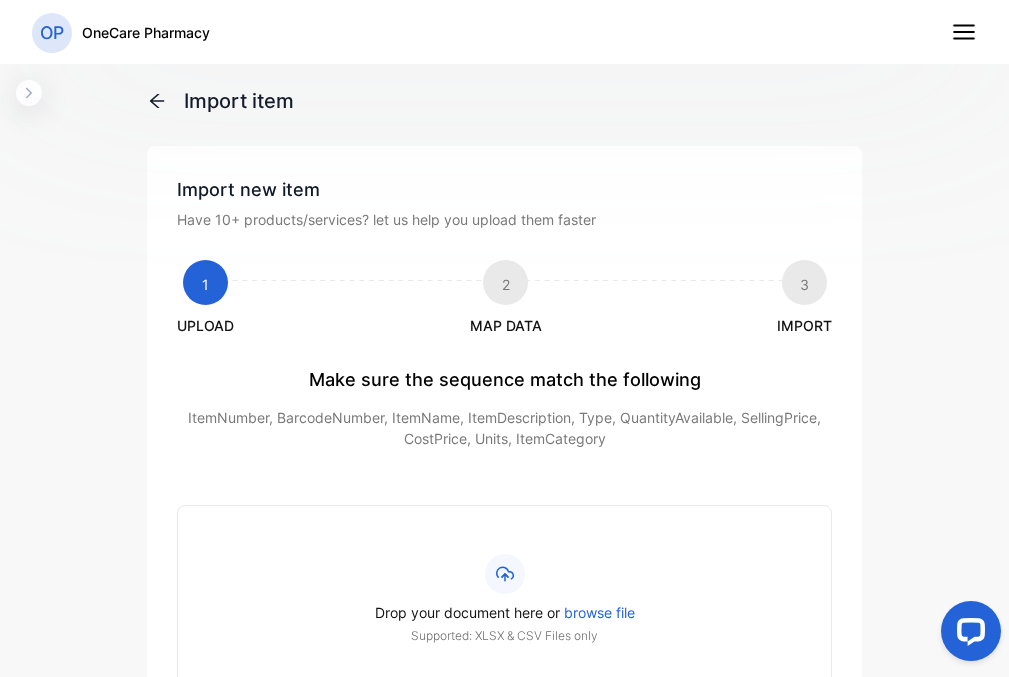 click at bounding box center [29, 93] 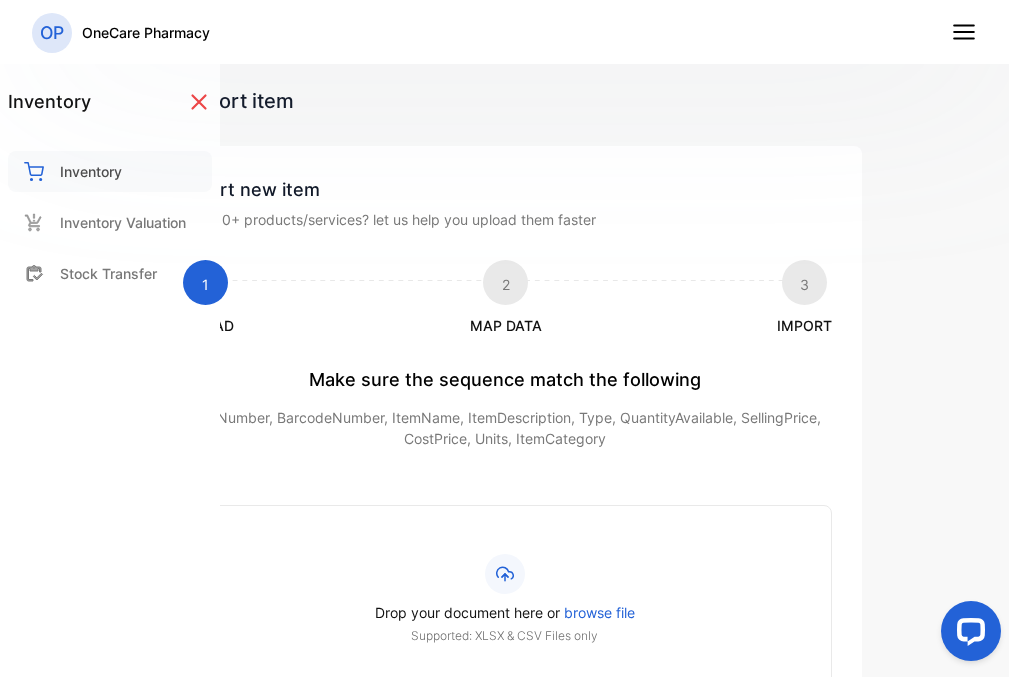 click on "Inventory" at bounding box center (91, 171) 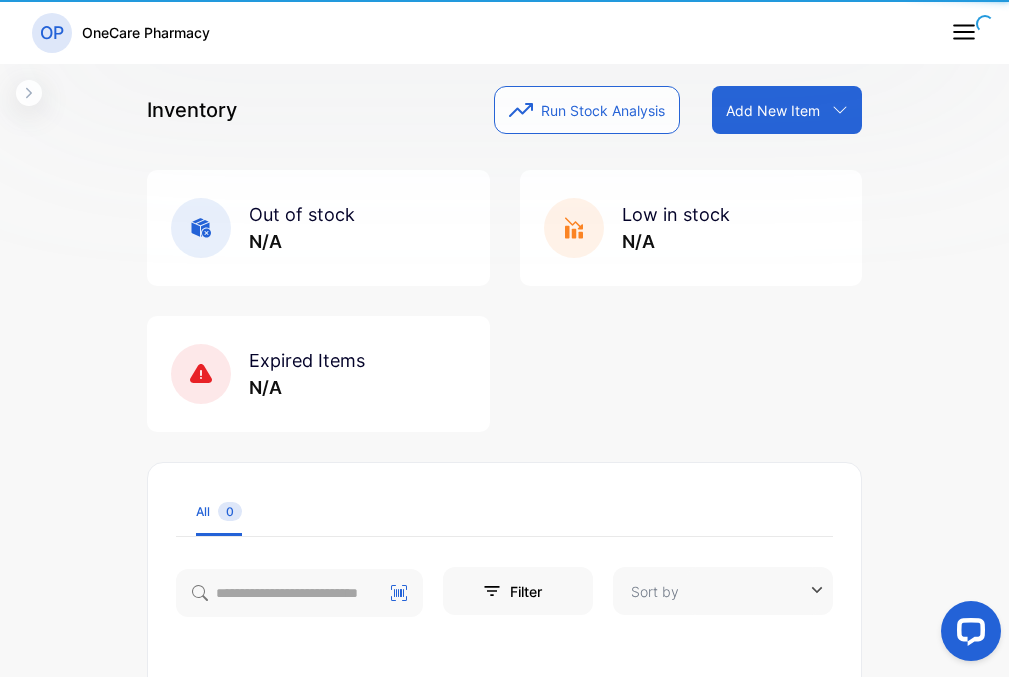 type on "**********" 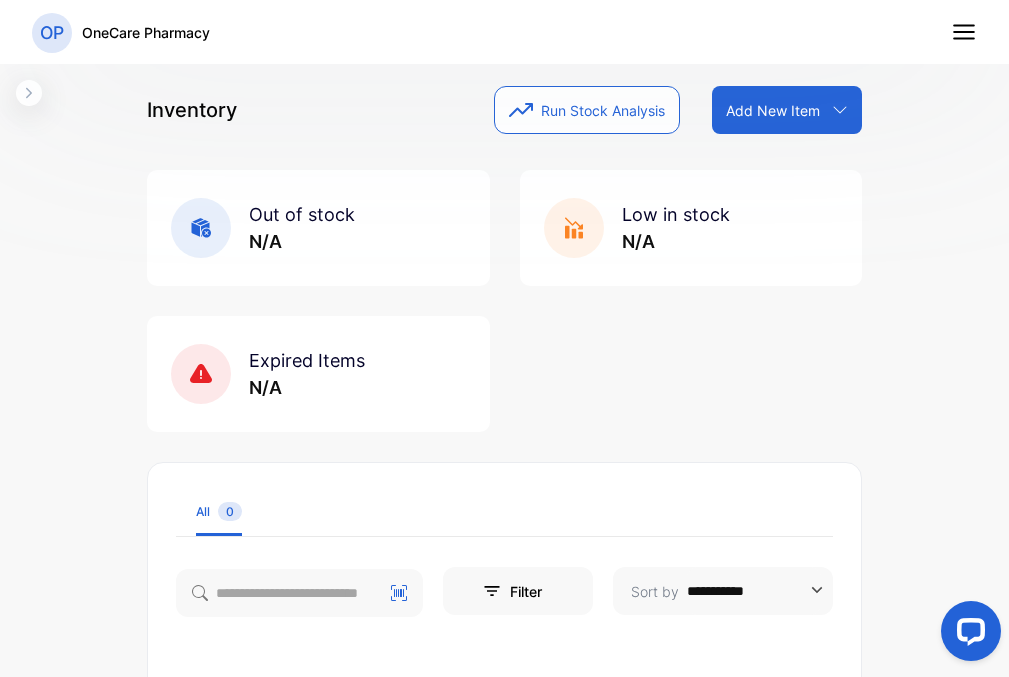 click 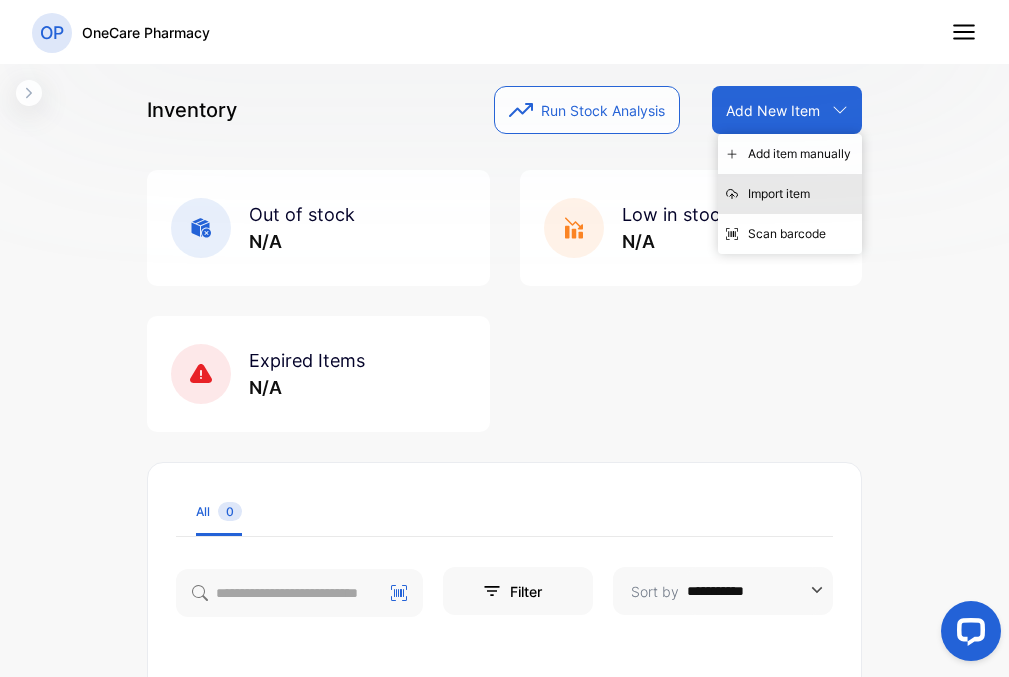 click on "Import item" at bounding box center (790, 194) 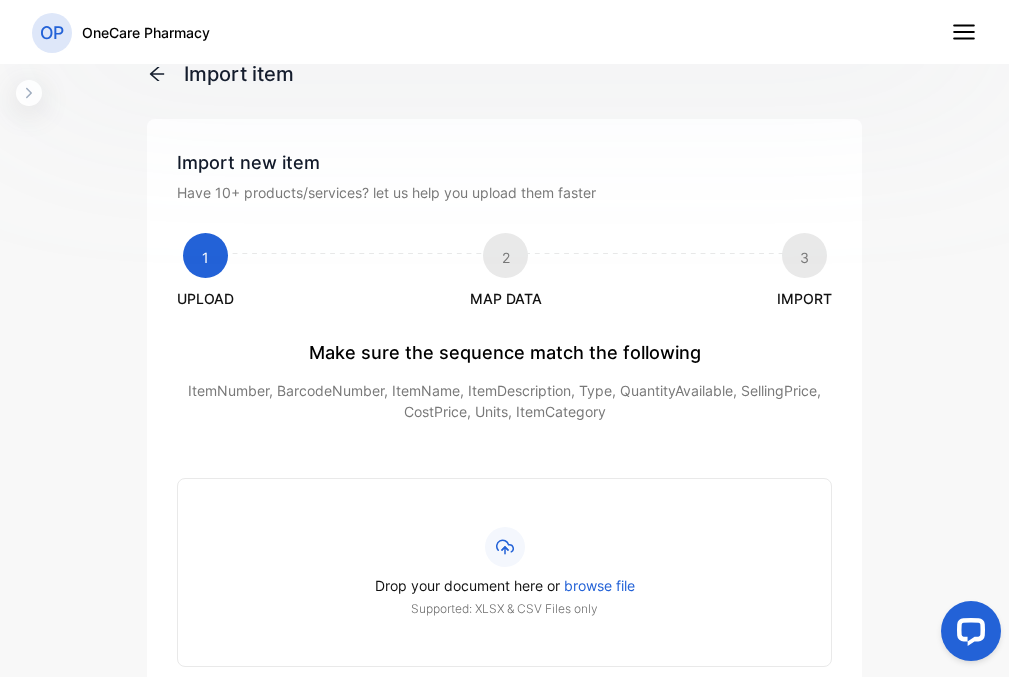 scroll, scrollTop: 289, scrollLeft: 0, axis: vertical 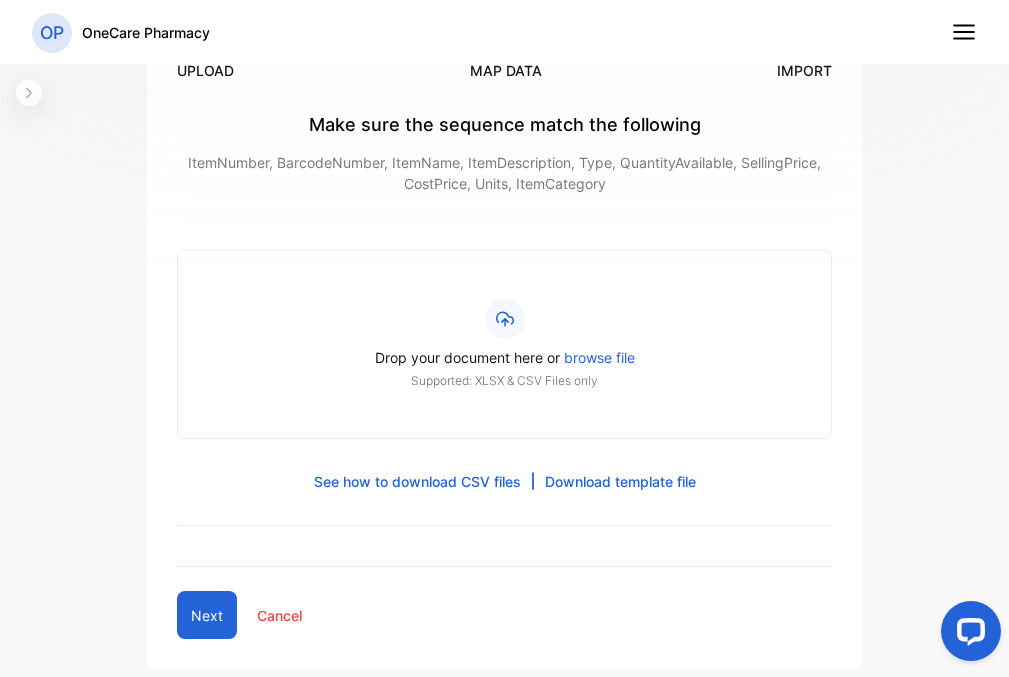 click on "browse file" at bounding box center (599, 357) 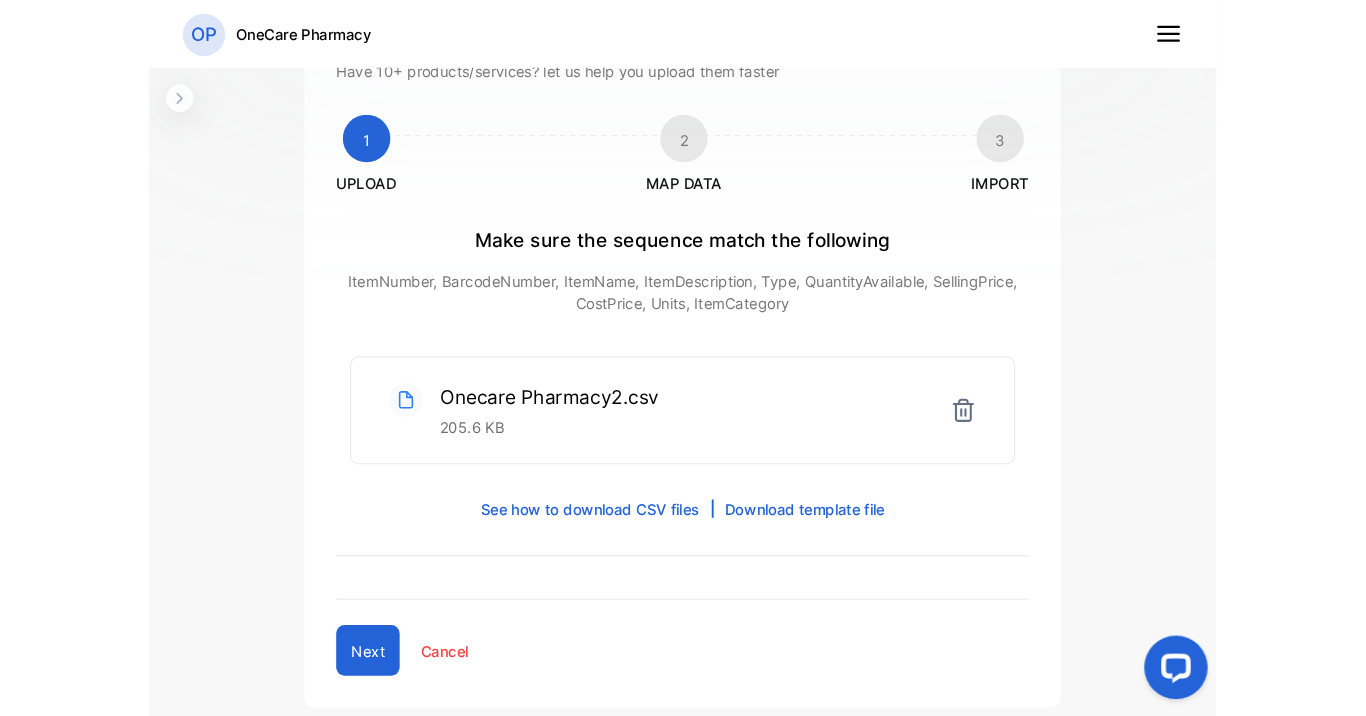 scroll, scrollTop: 186, scrollLeft: 0, axis: vertical 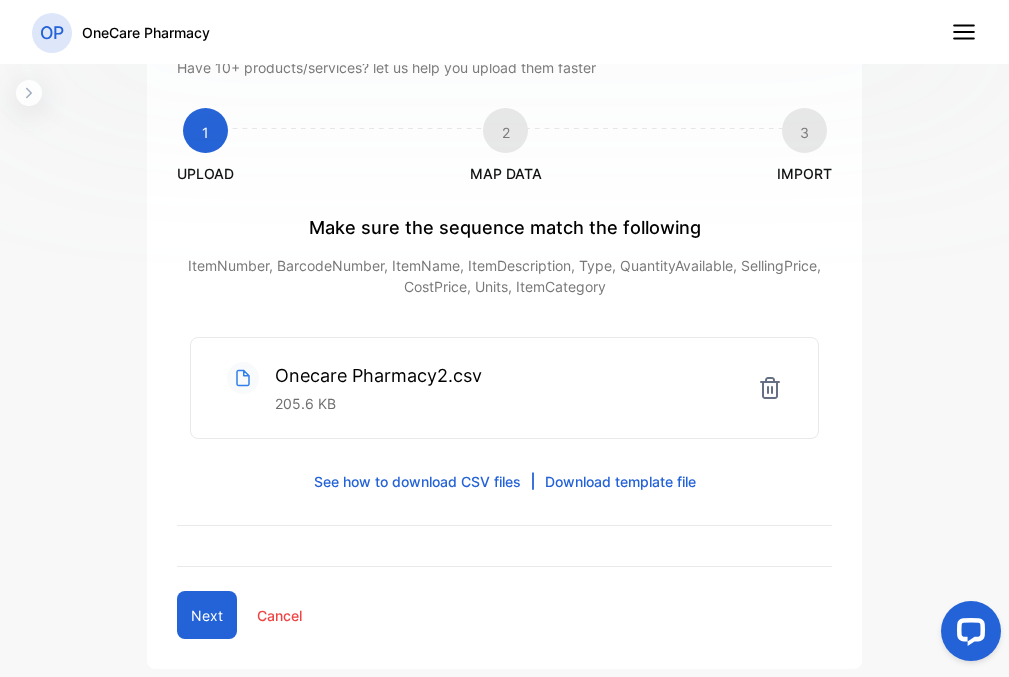 click 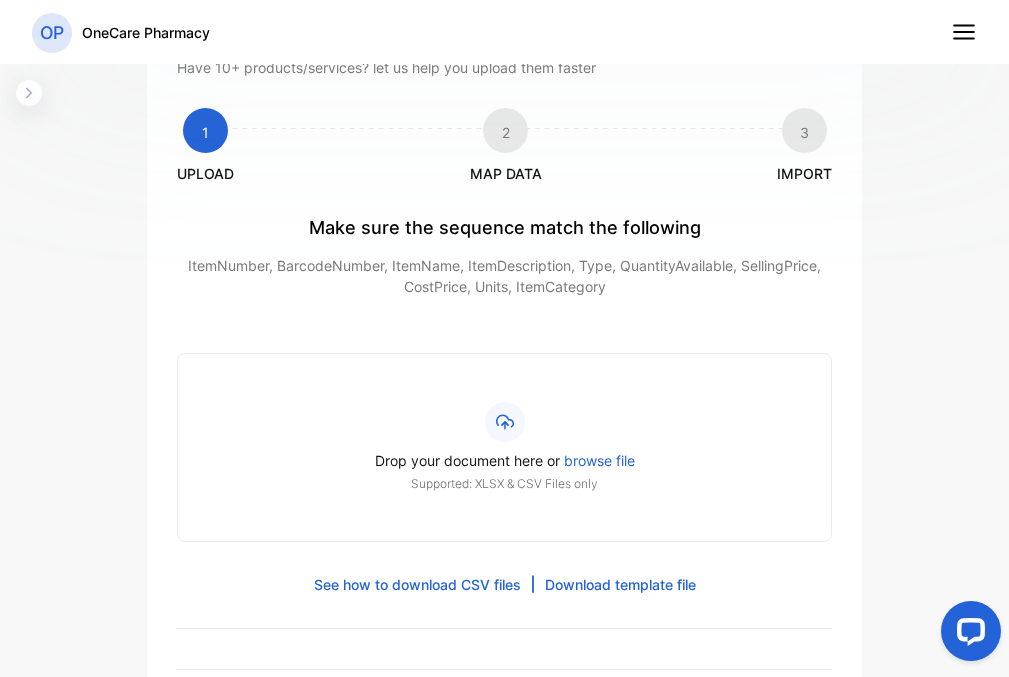 click on "browse file" at bounding box center (599, 460) 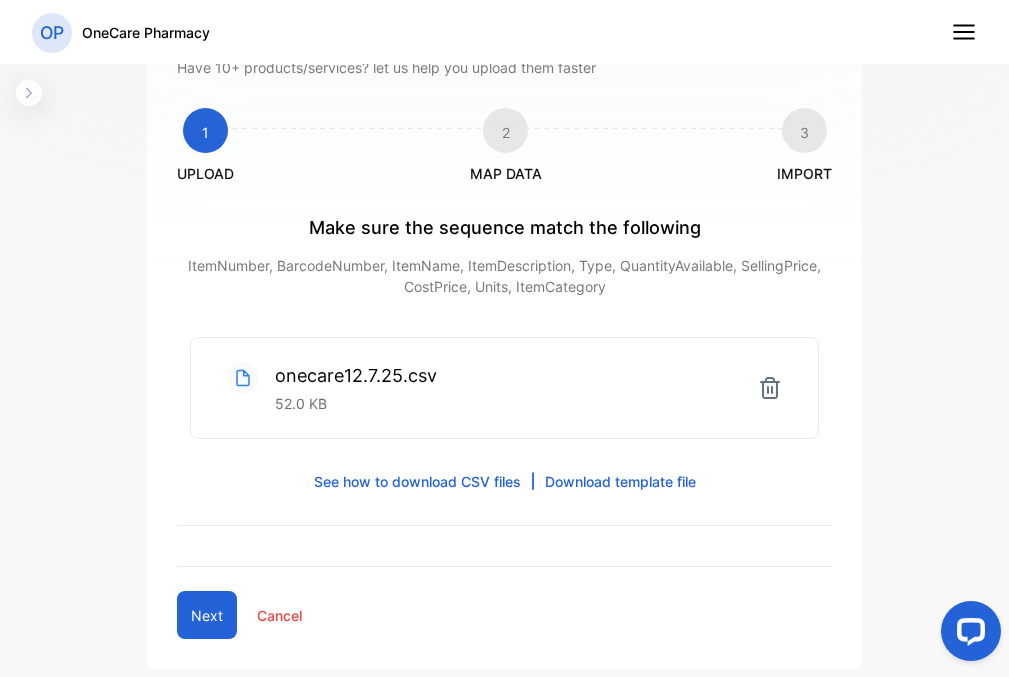 click on "Next" at bounding box center [207, 615] 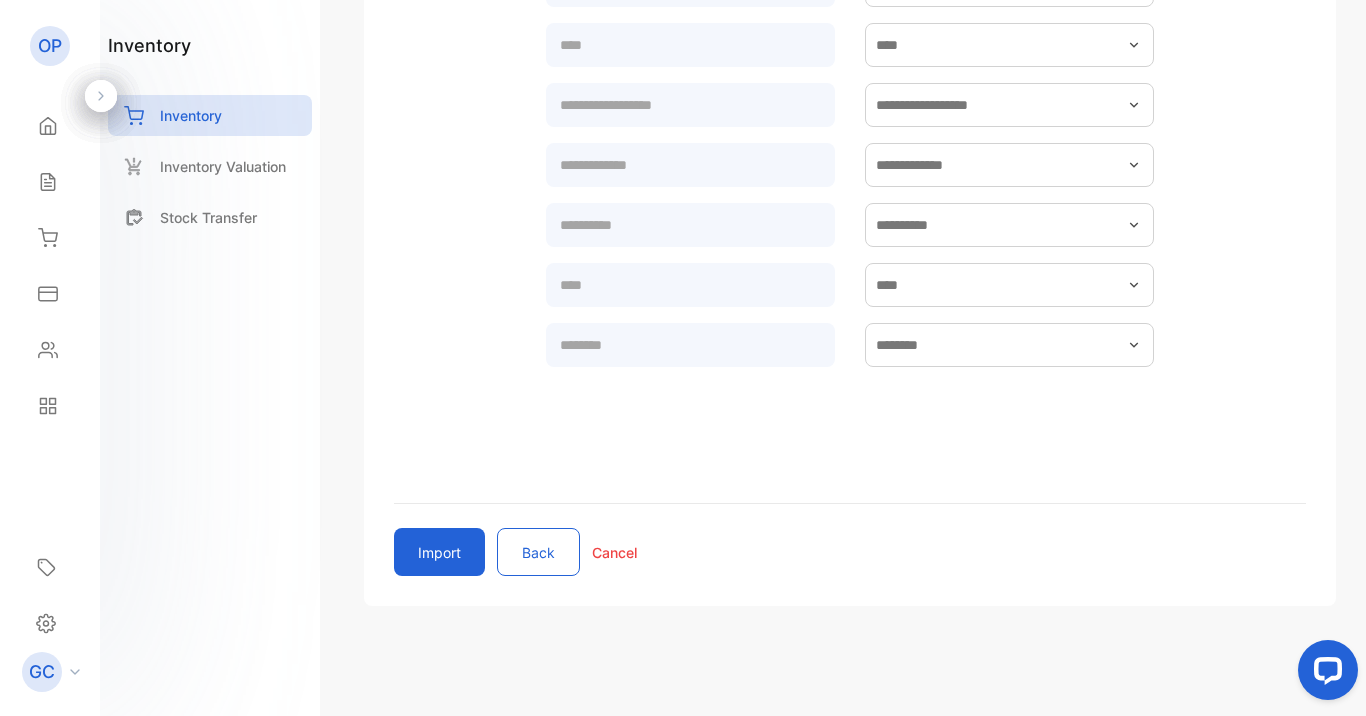 scroll, scrollTop: 686, scrollLeft: 0, axis: vertical 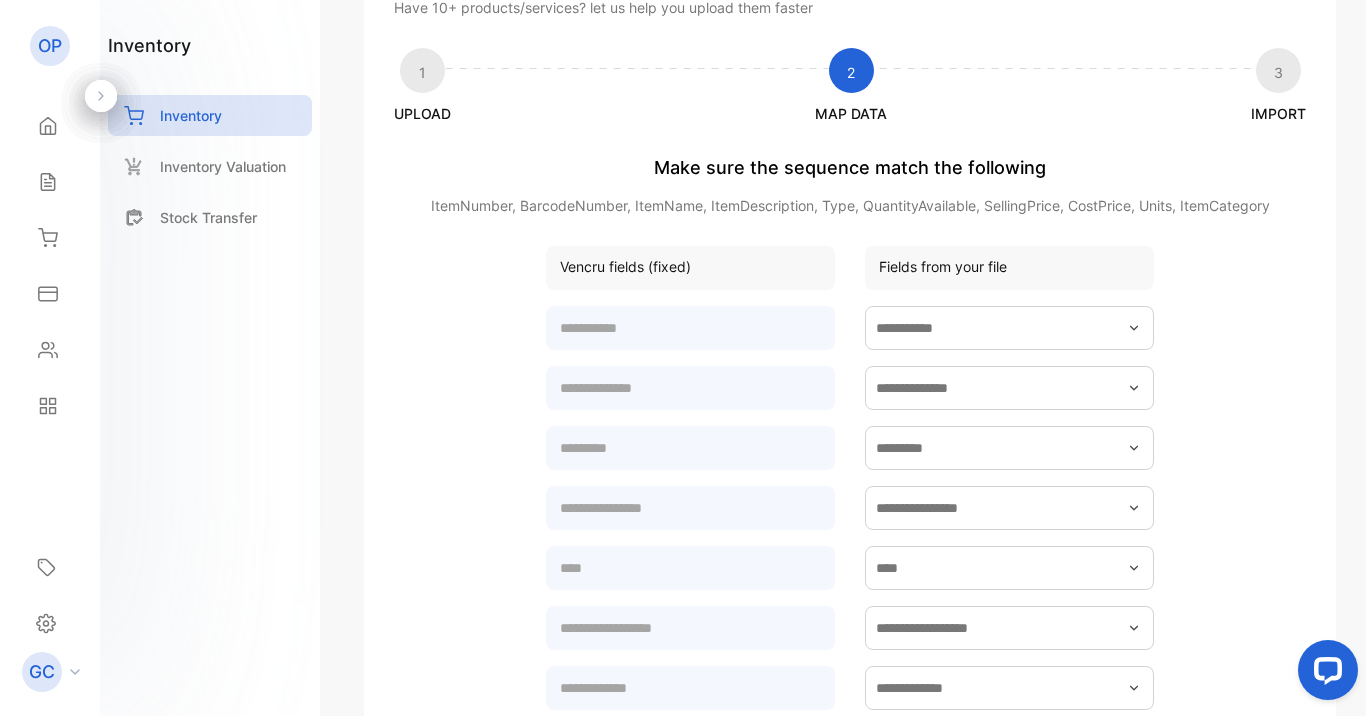 click on "Fields from your file" at bounding box center [1009, 268] 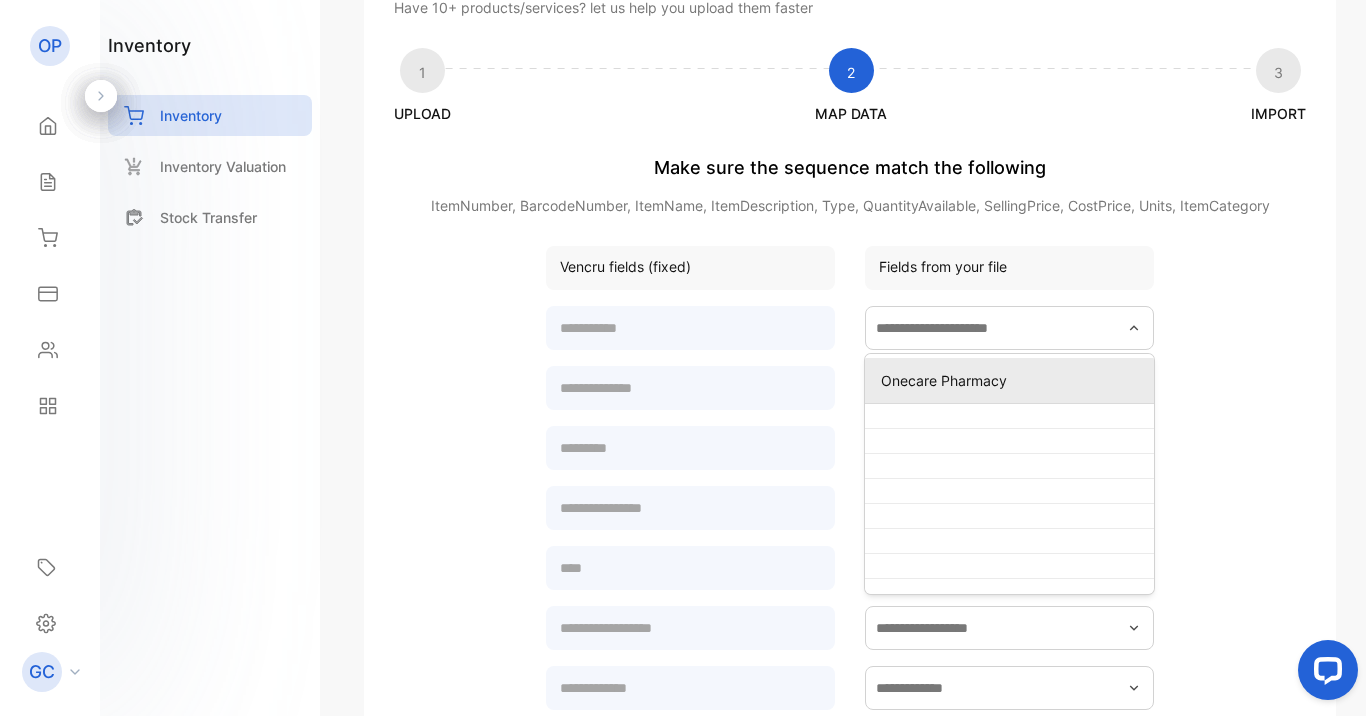 click on "Onecare Pharmacy" at bounding box center (1013, 380) 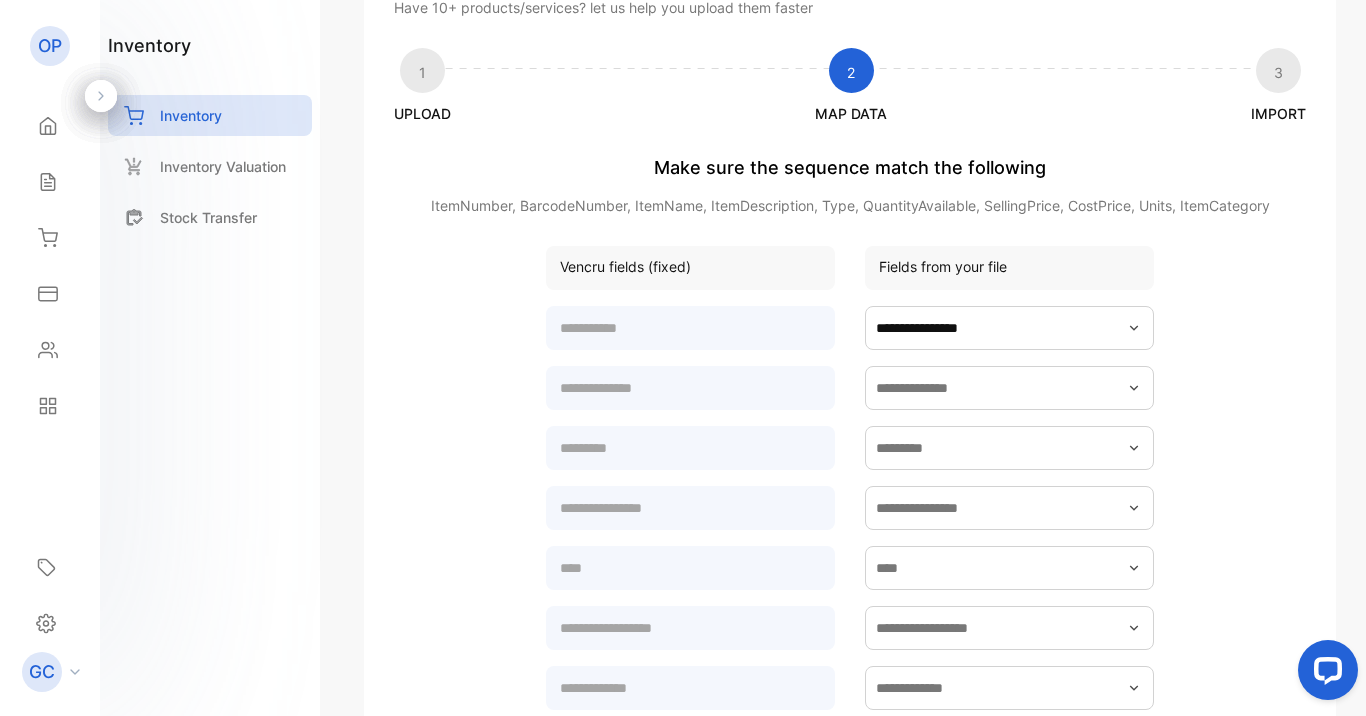 click 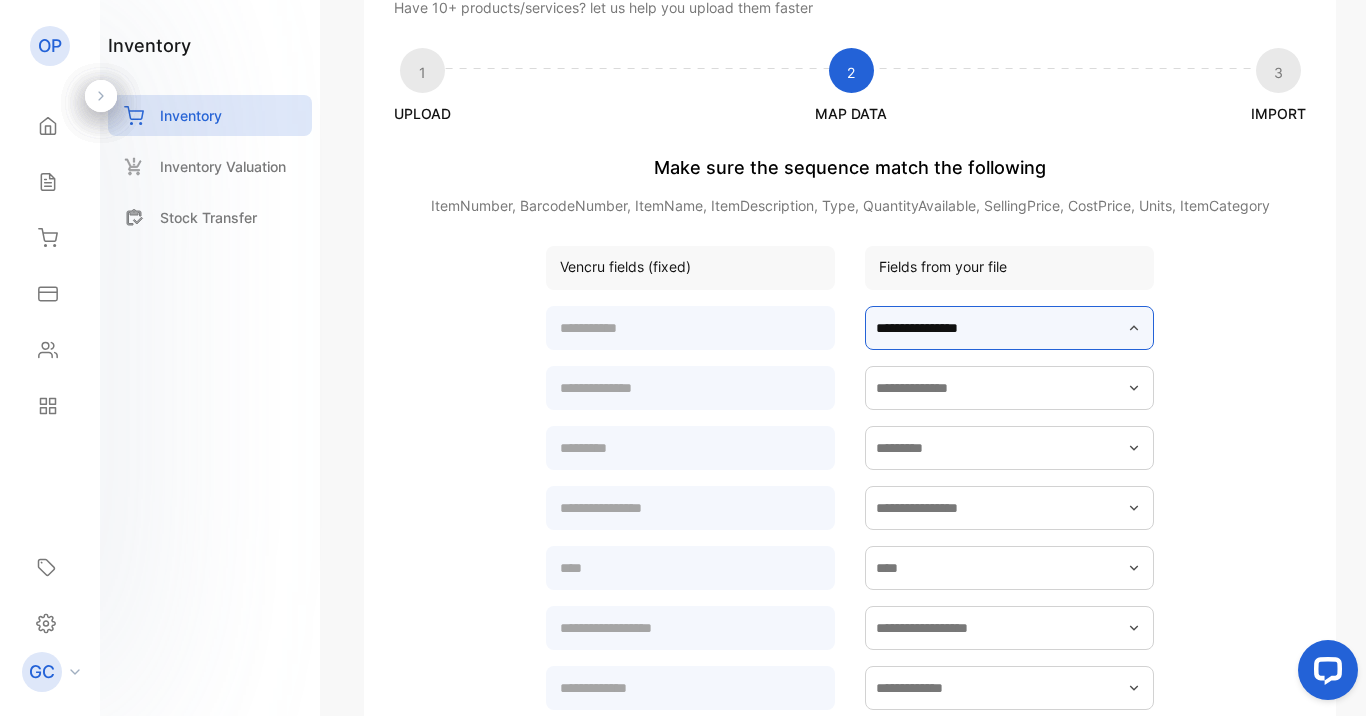 type on "**********" 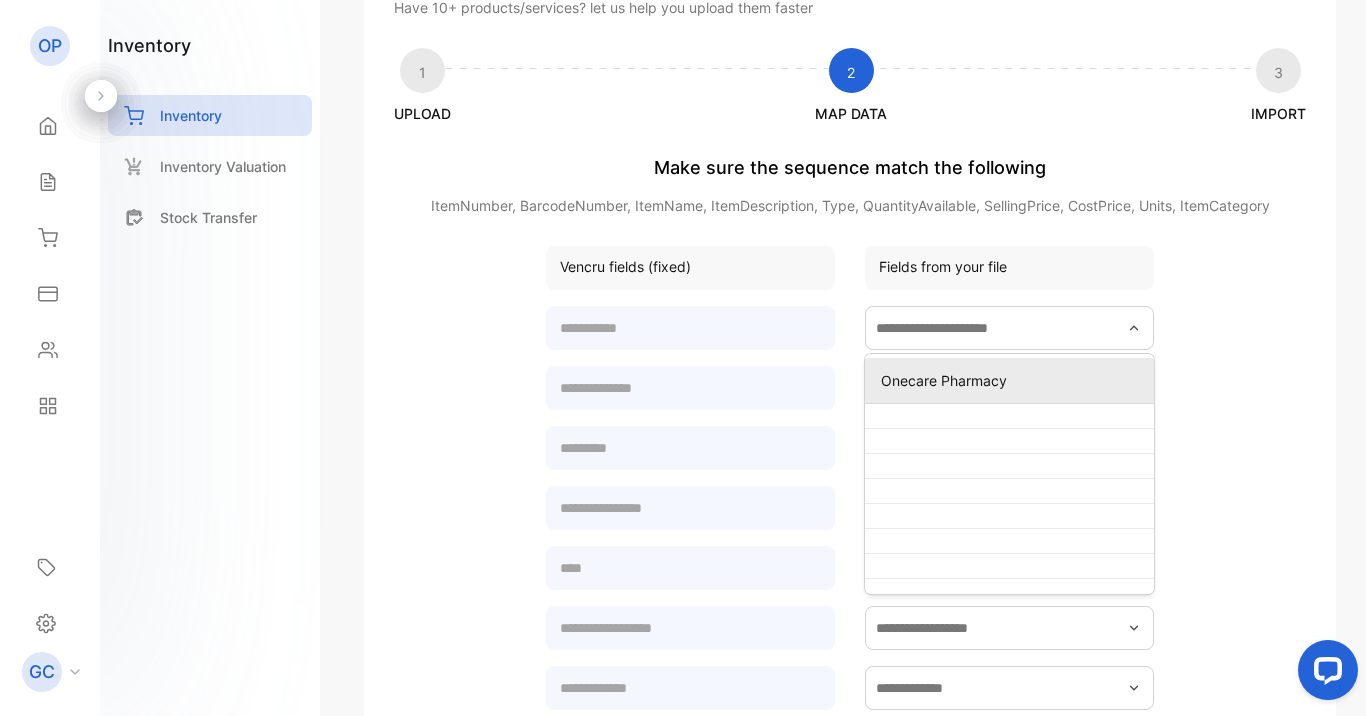 type on "**********" 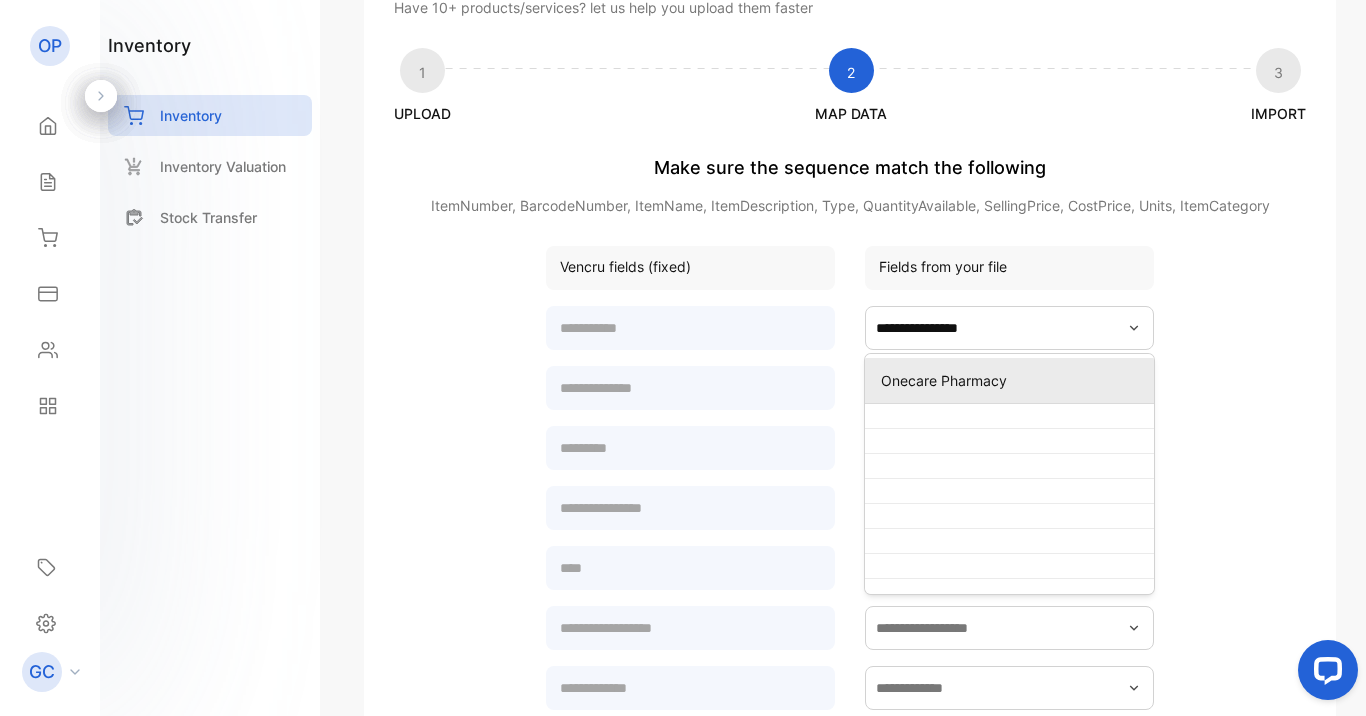 click 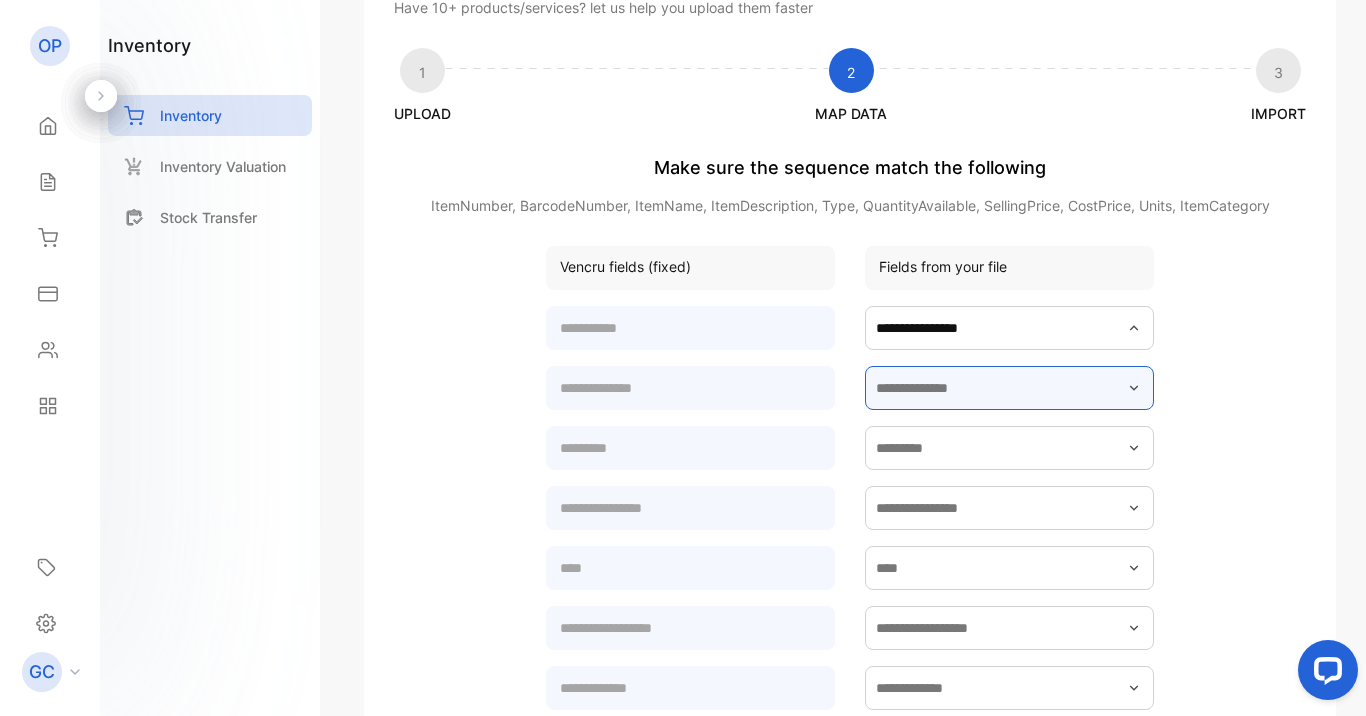 click at bounding box center [1009, 388] 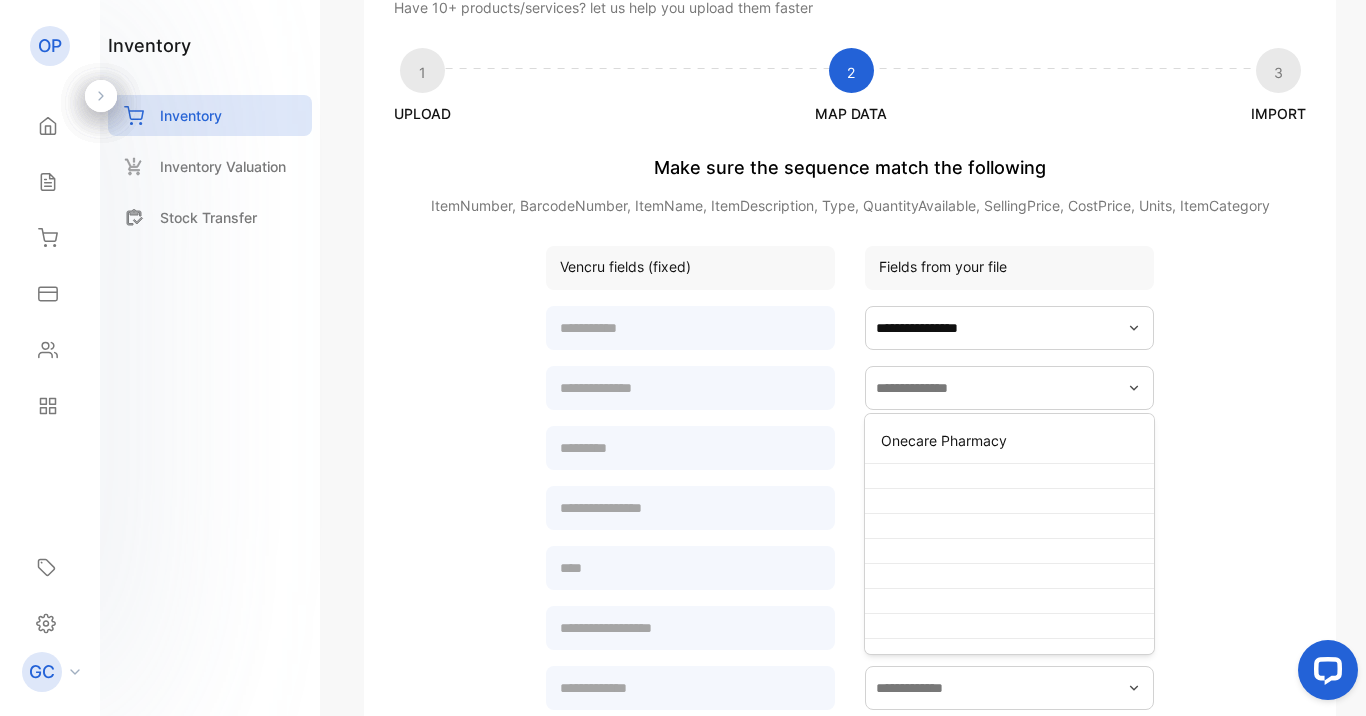click on "**********" at bounding box center [850, 616] 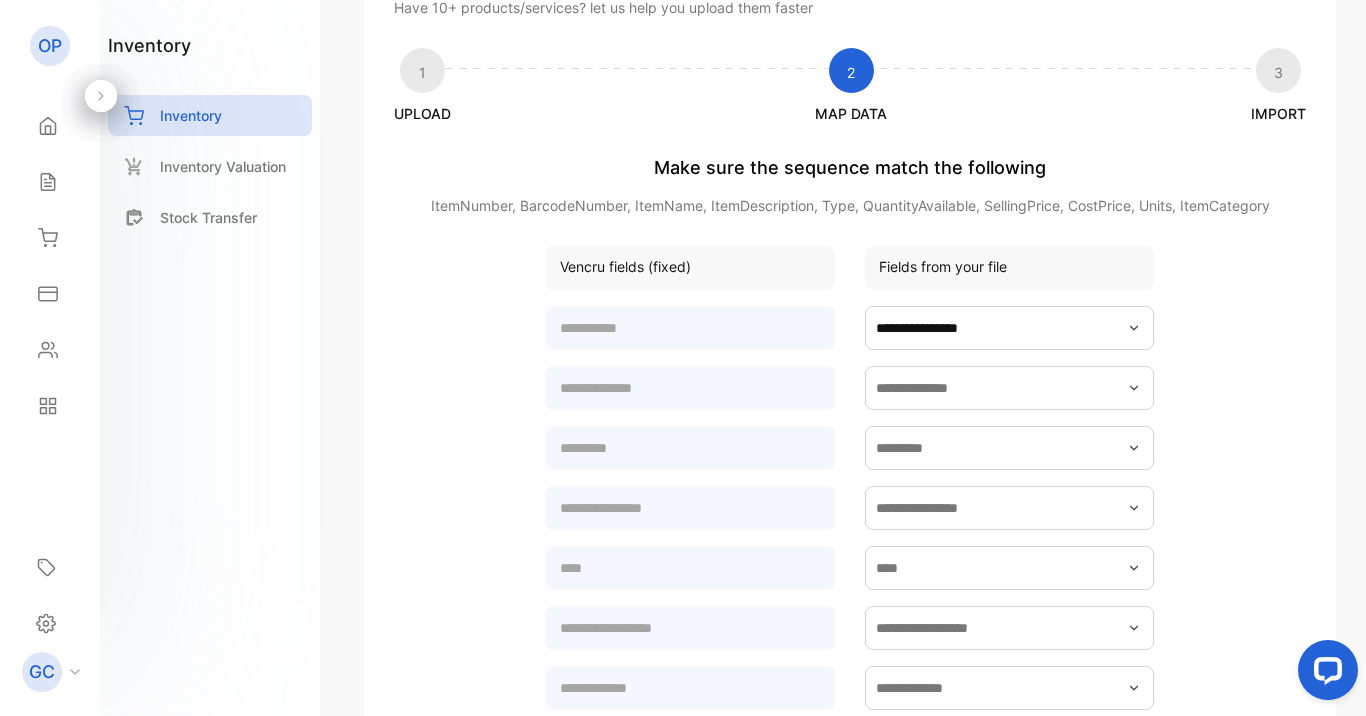 click on "Fields from your file" at bounding box center (1009, 268) 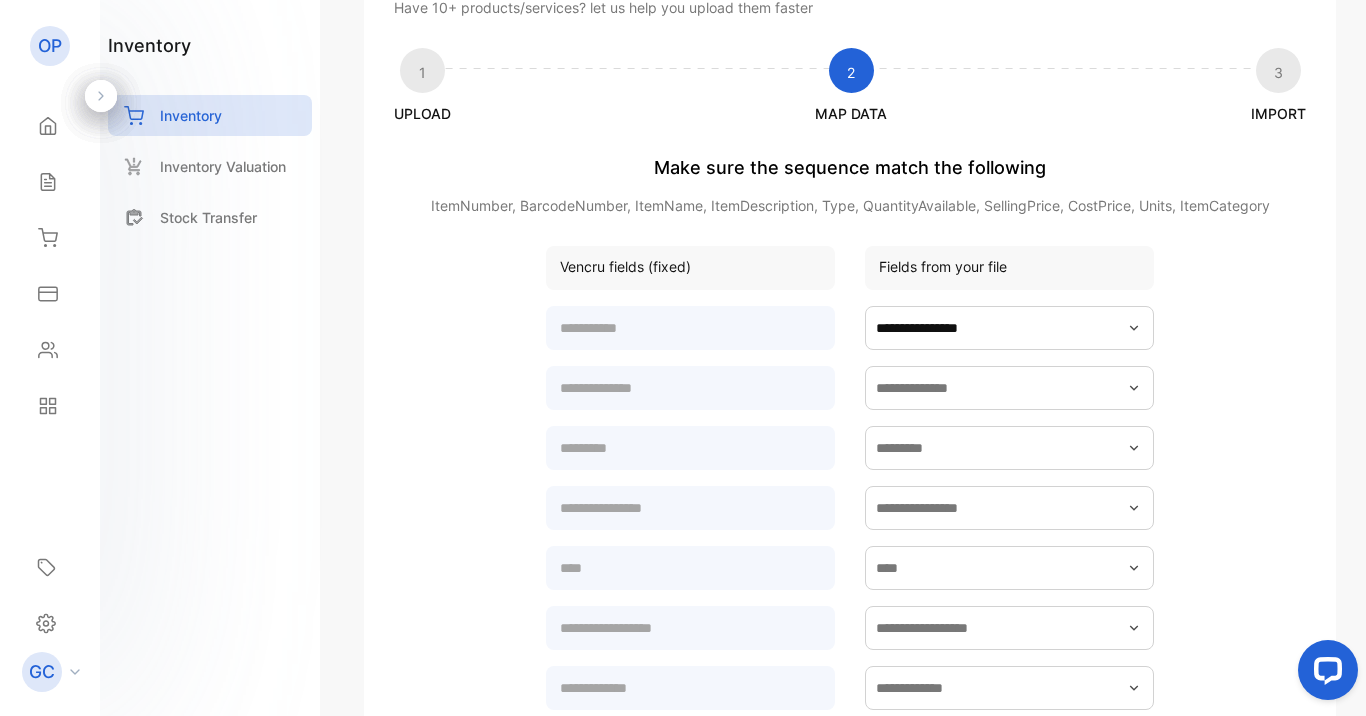 click on "Vencru fields (fixed)" at bounding box center (690, 268) 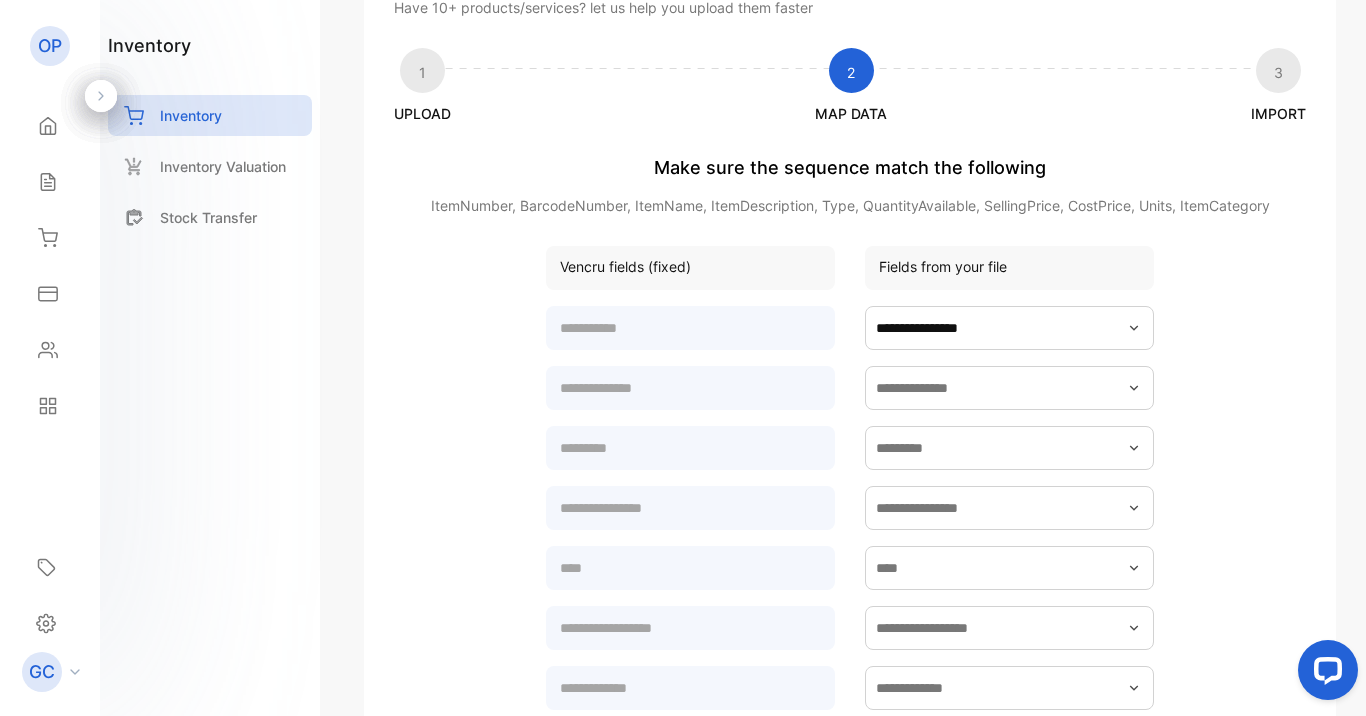 click 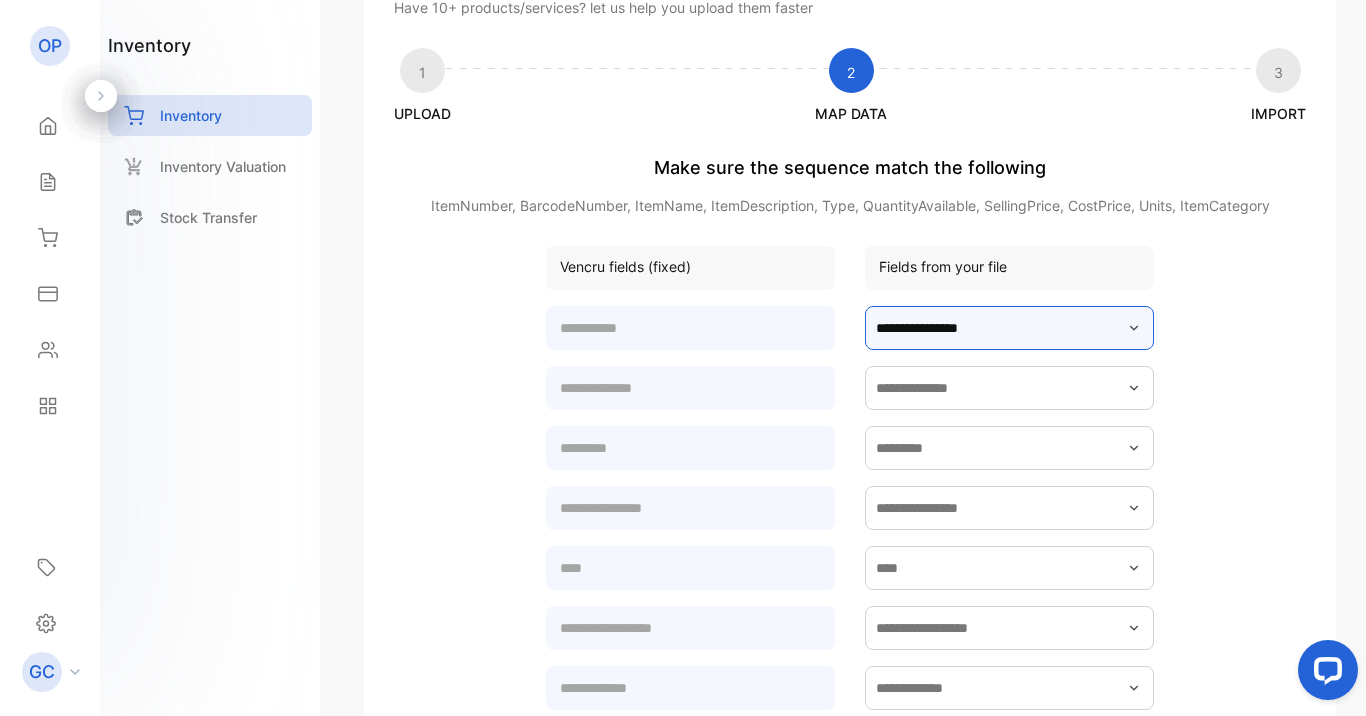 type on "**********" 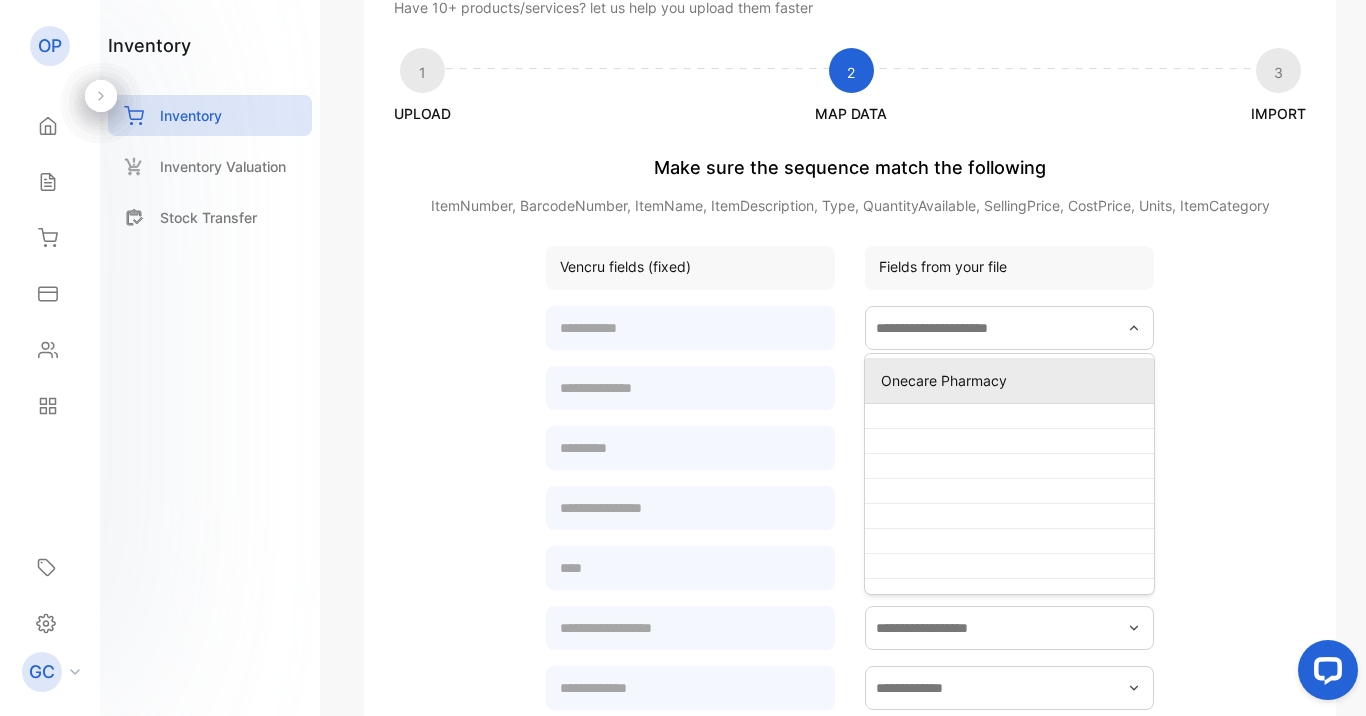 type on "**********" 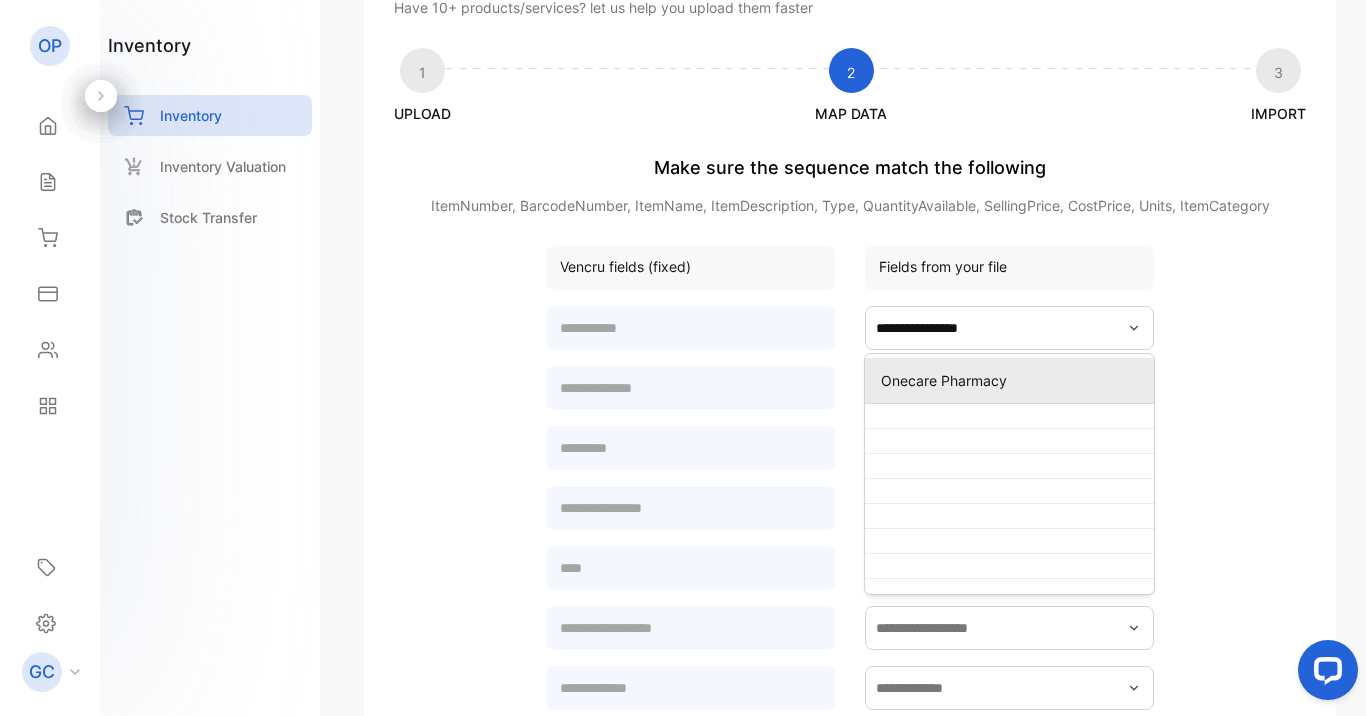 click on "Onecare Pharmacy" at bounding box center (1013, 380) 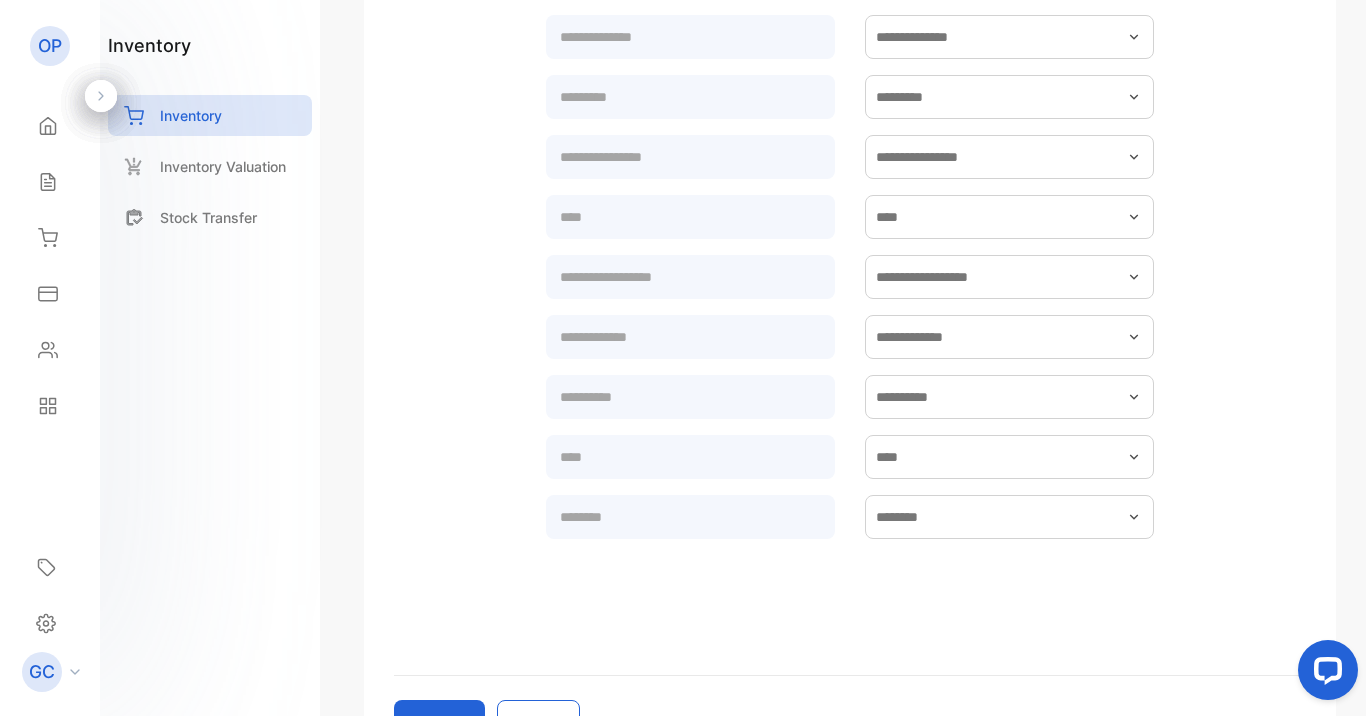 scroll, scrollTop: 516, scrollLeft: 0, axis: vertical 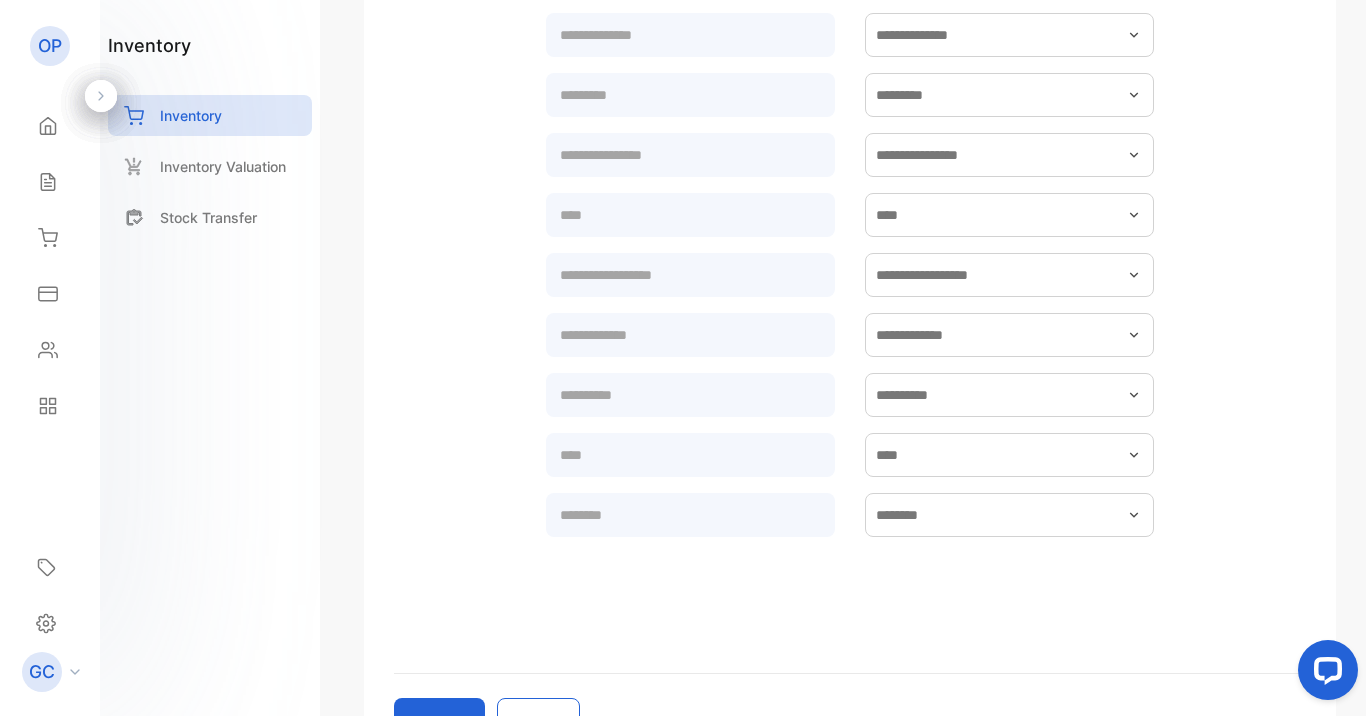 click on "Import" at bounding box center (439, 722) 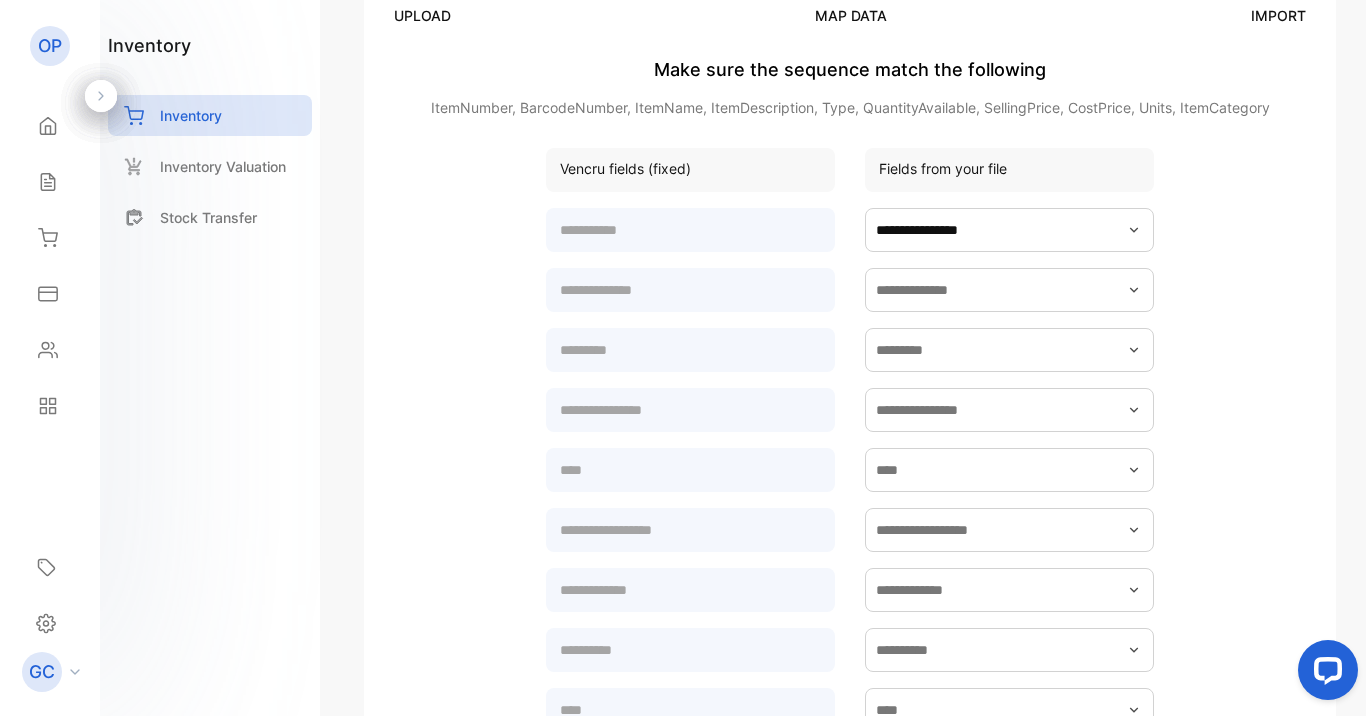 scroll, scrollTop: 225, scrollLeft: 0, axis: vertical 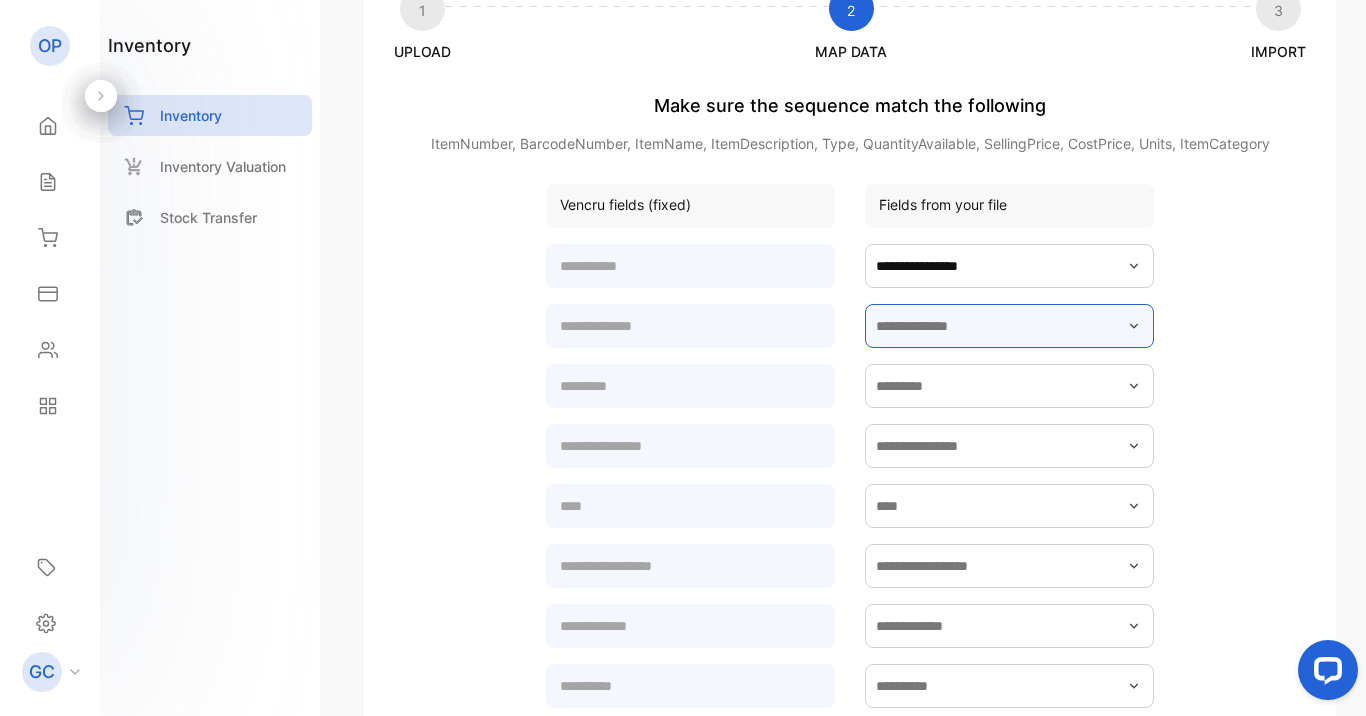 click at bounding box center (1009, 326) 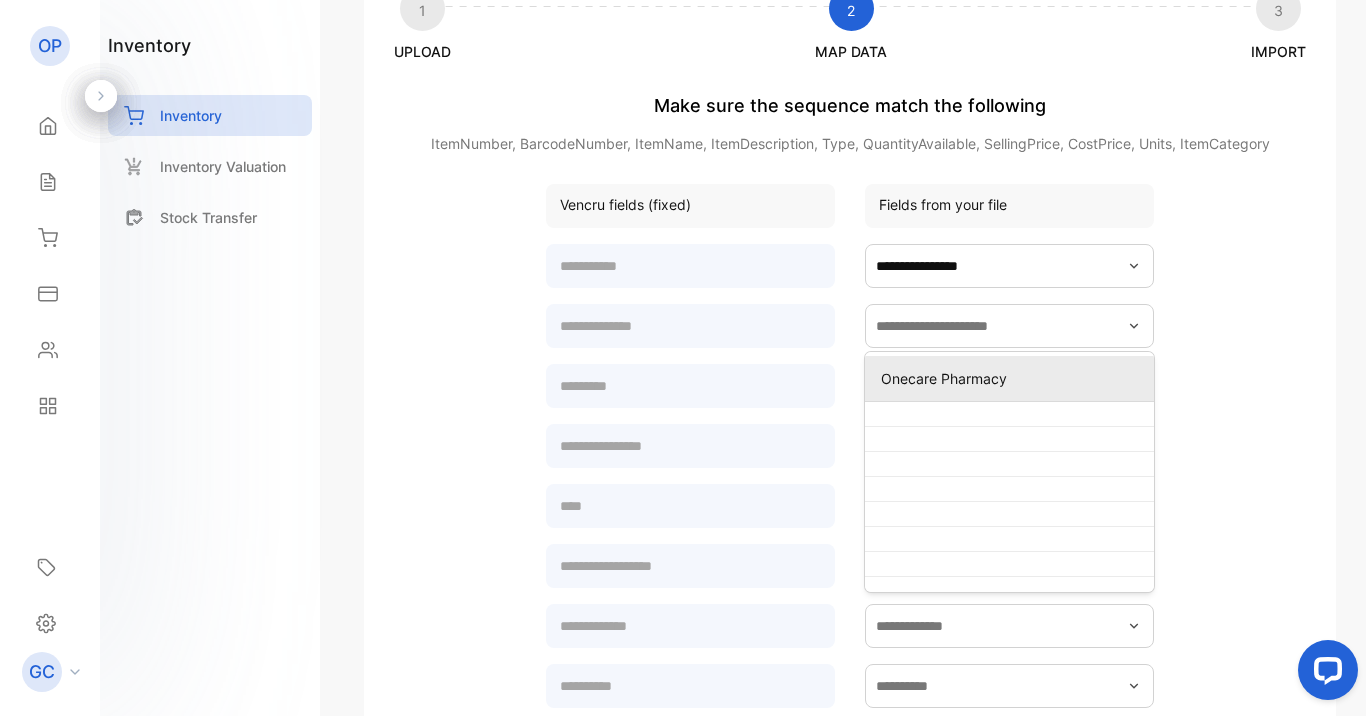 click on "Onecare Pharmacy" at bounding box center (1013, 378) 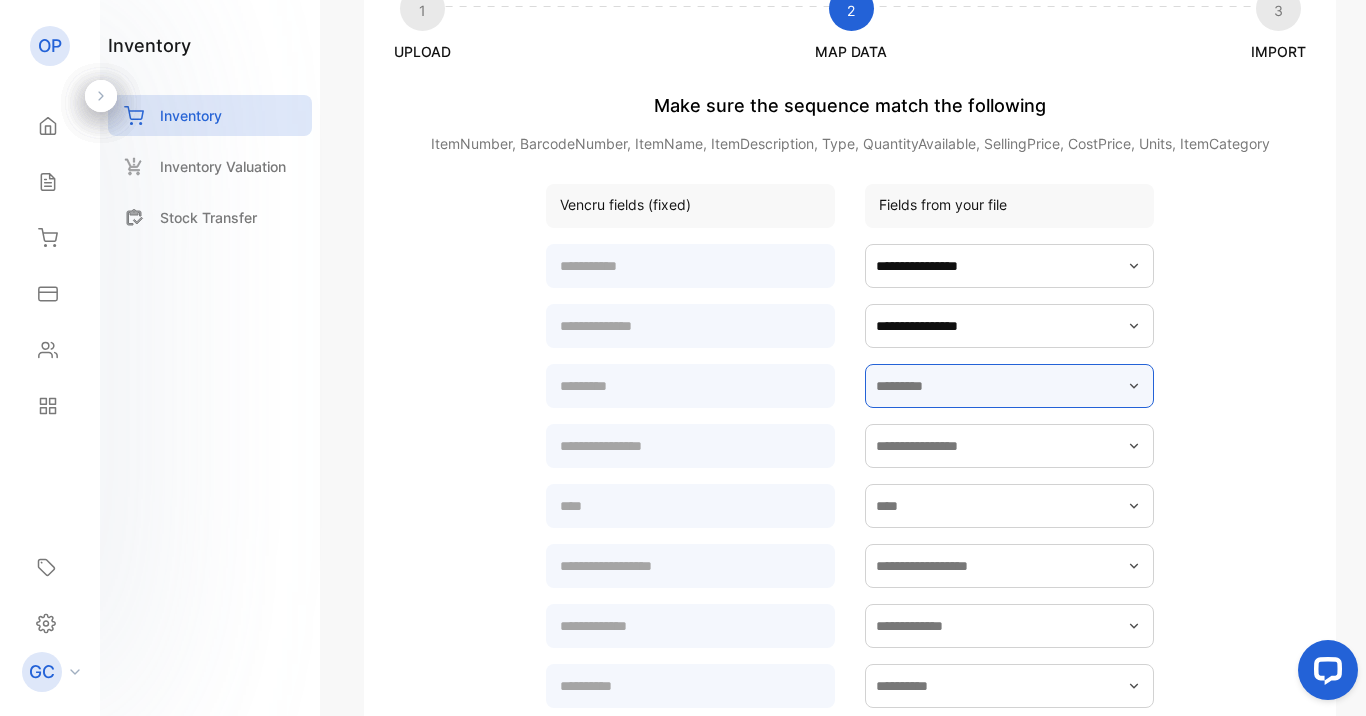 click at bounding box center (1009, 386) 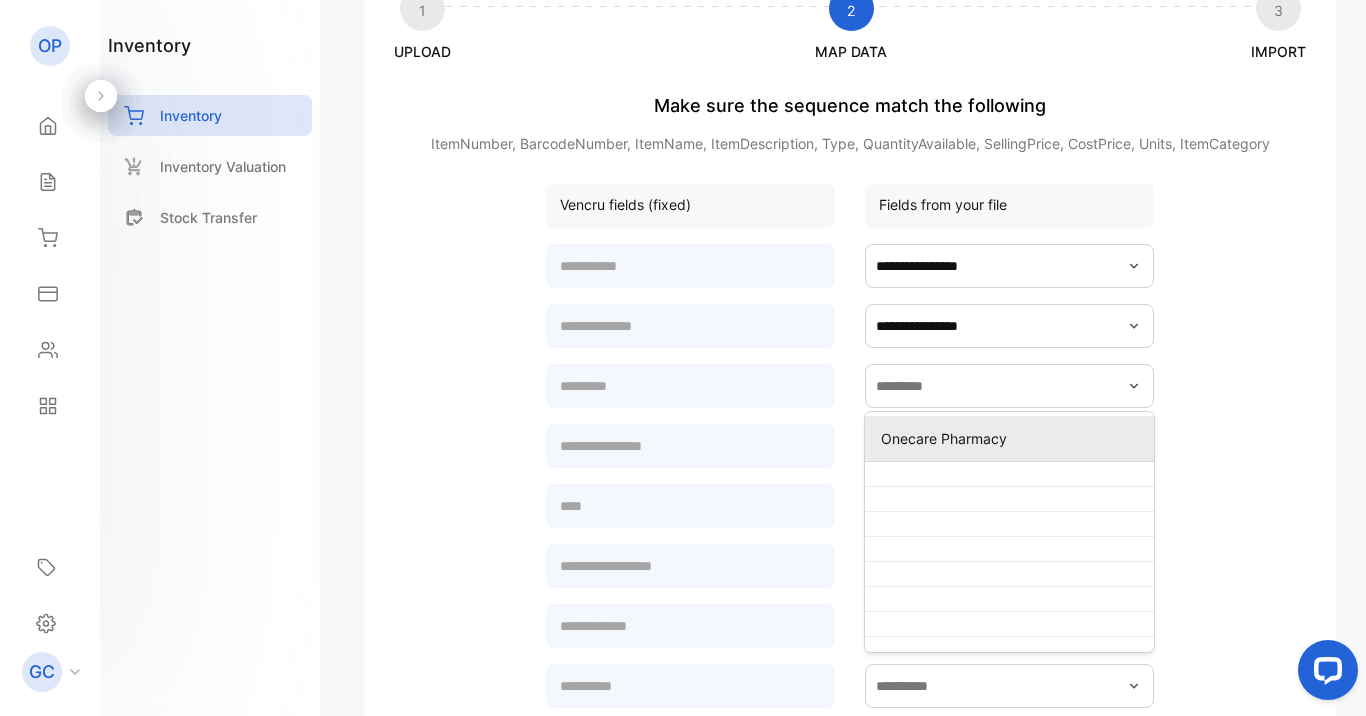 click on "Onecare Pharmacy" at bounding box center [1009, 439] 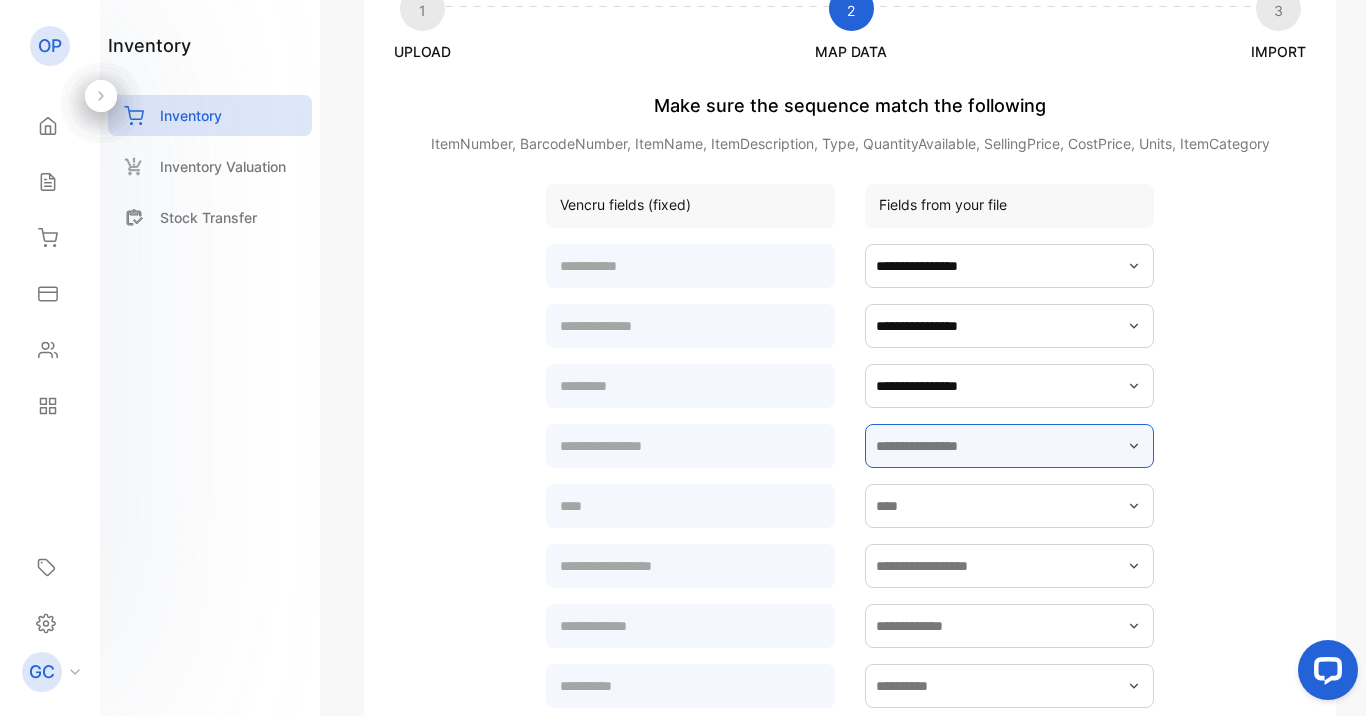 click at bounding box center (1009, 446) 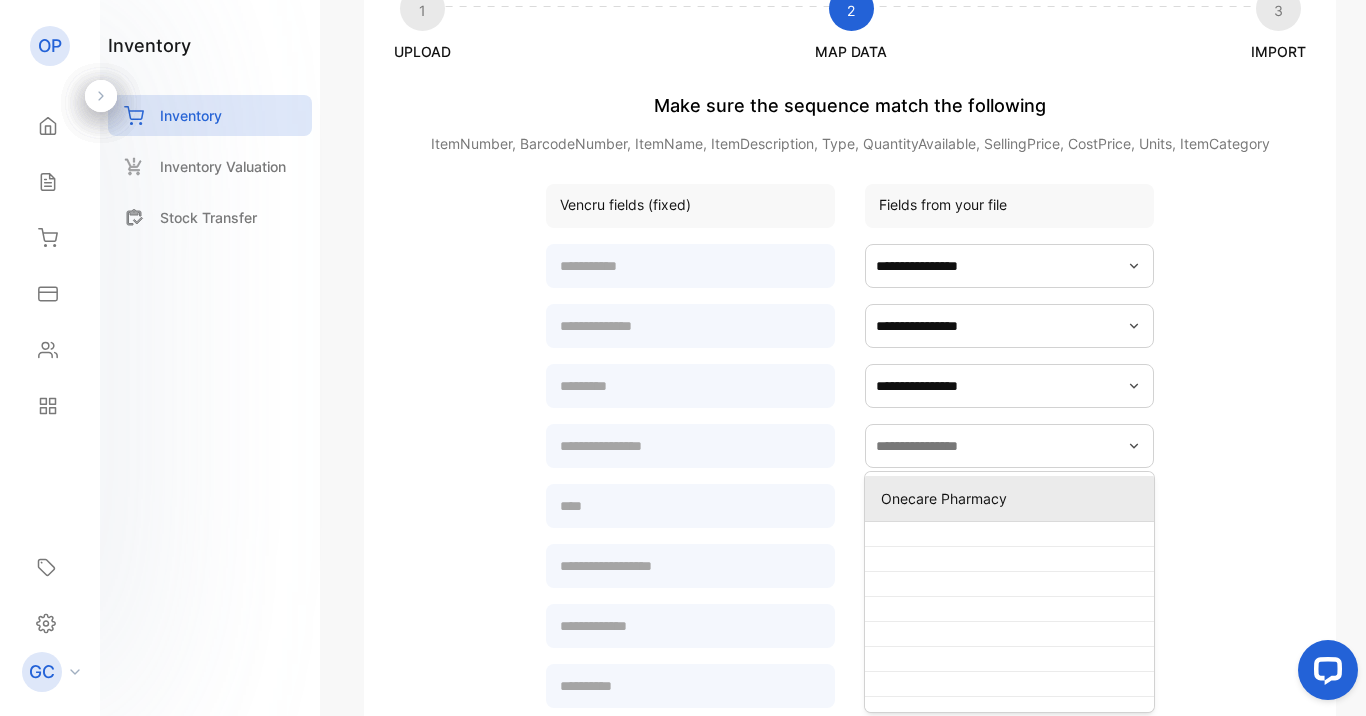 click on "Onecare Pharmacy" at bounding box center (1009, 498) 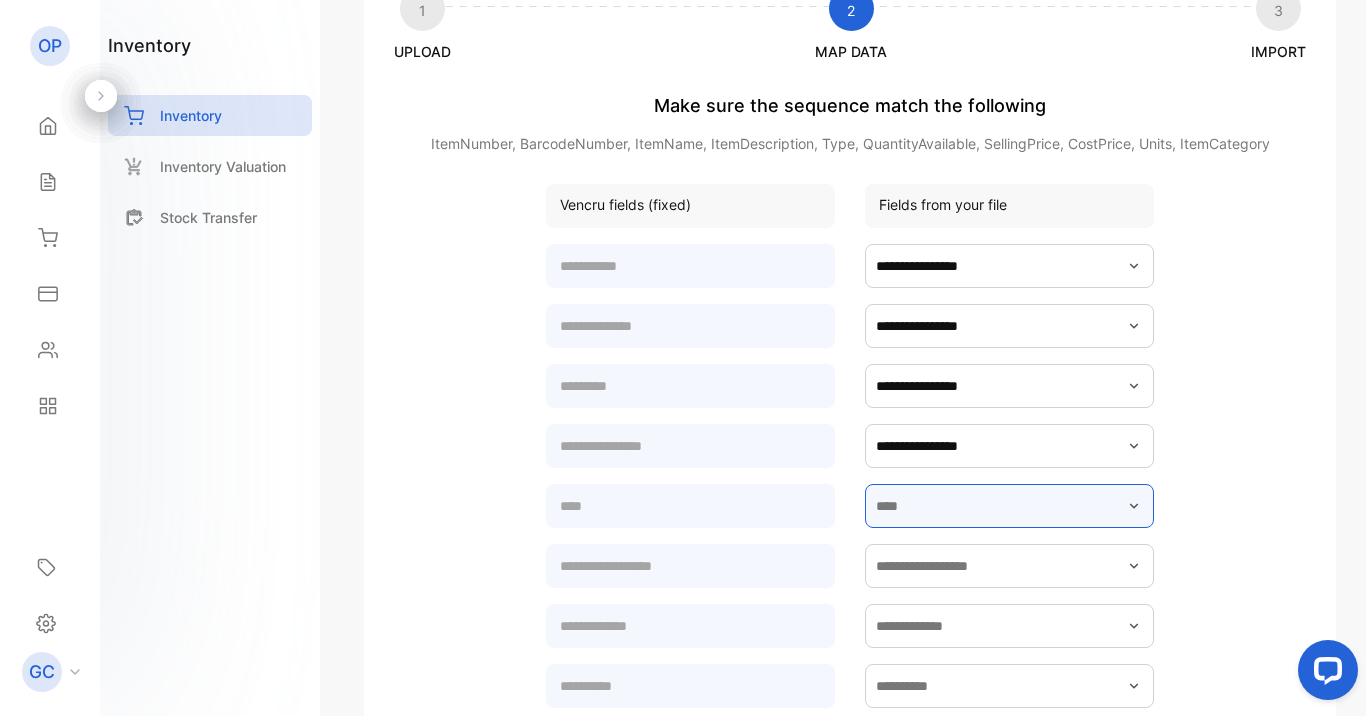 click at bounding box center (1009, 506) 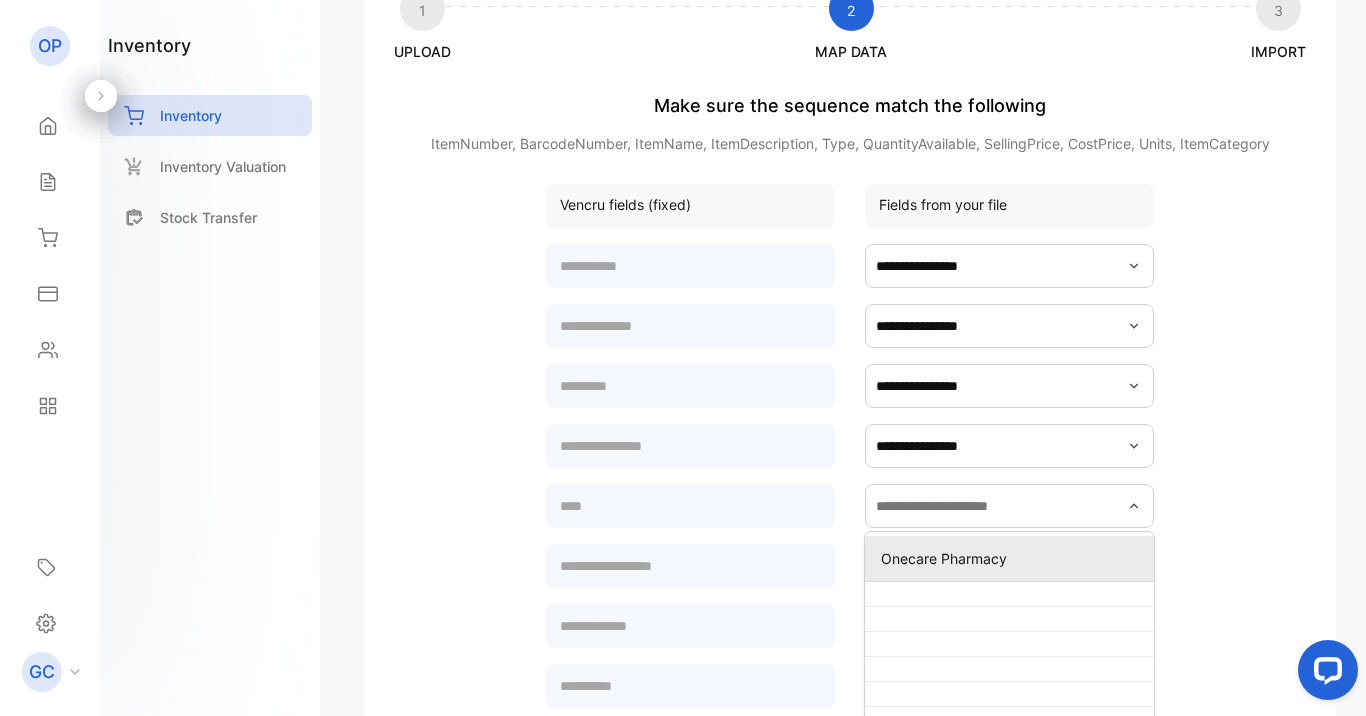 click on "Onecare Pharmacy" at bounding box center [1013, 558] 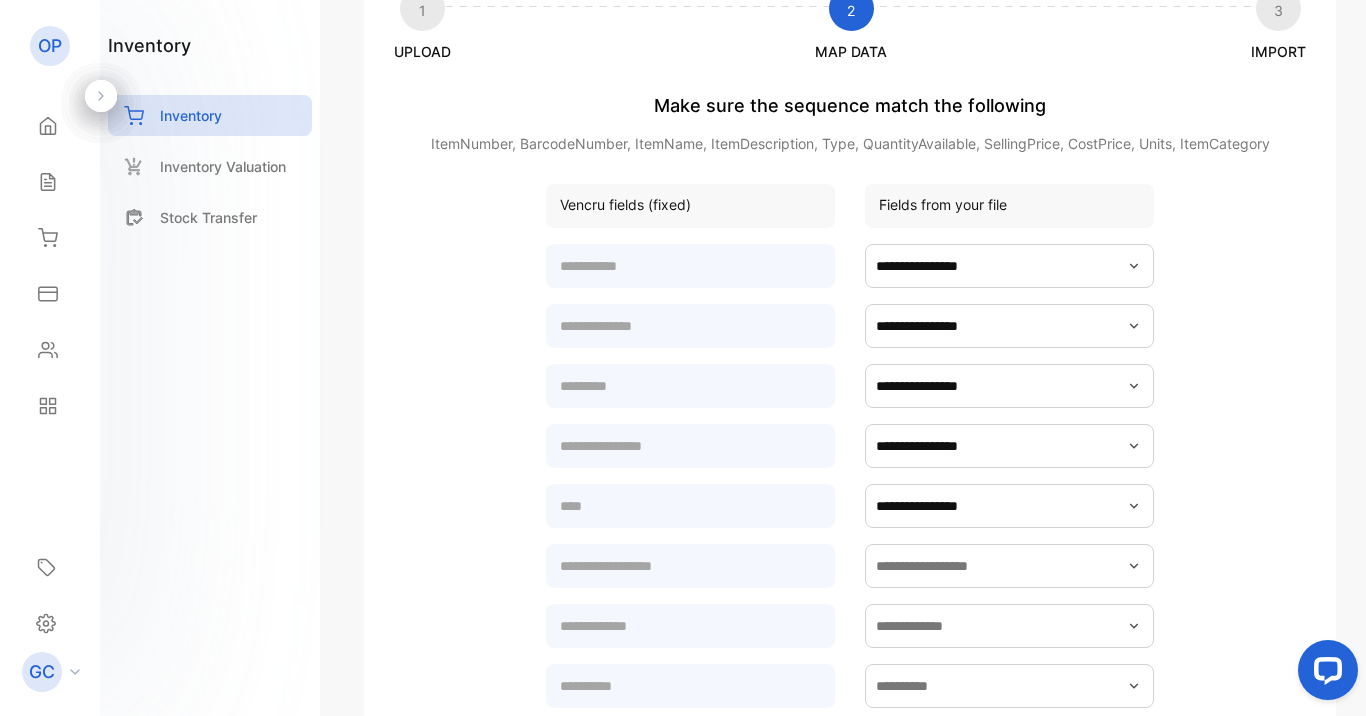 click at bounding box center [1150, 566] 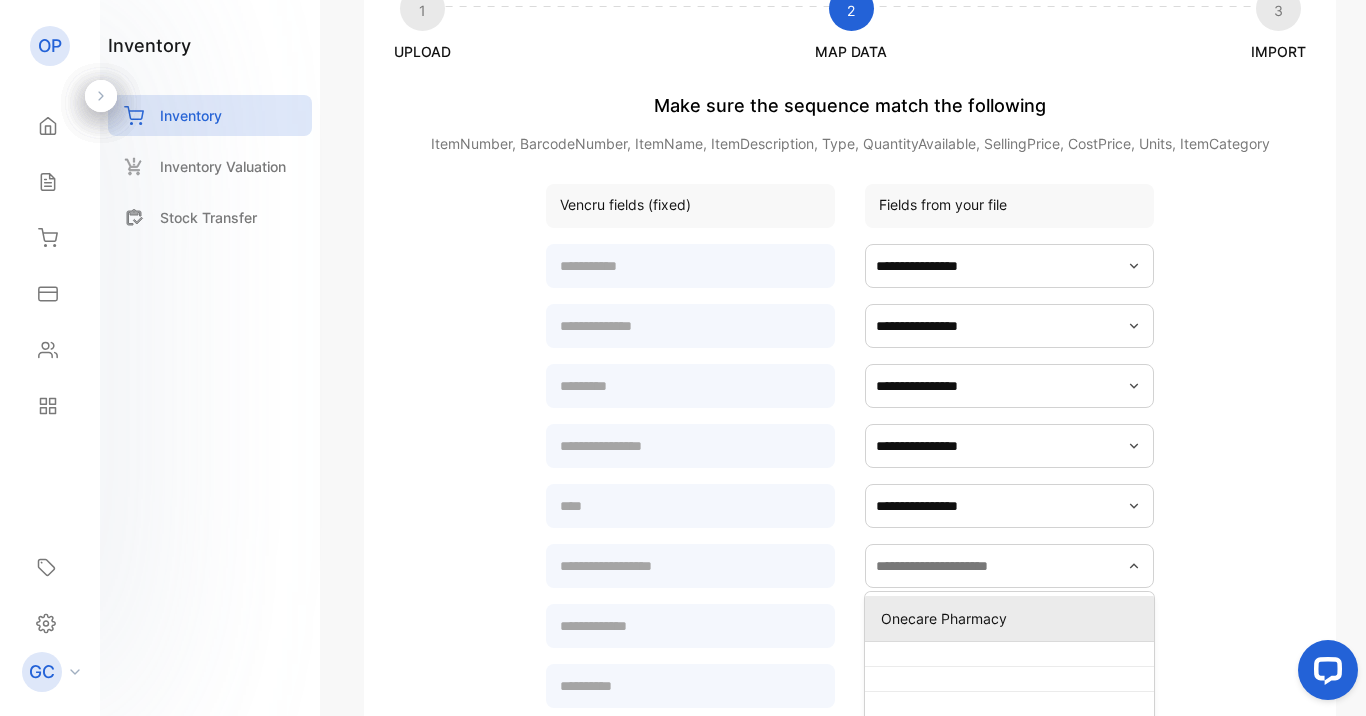 click on "Onecare Pharmacy" at bounding box center [1009, 619] 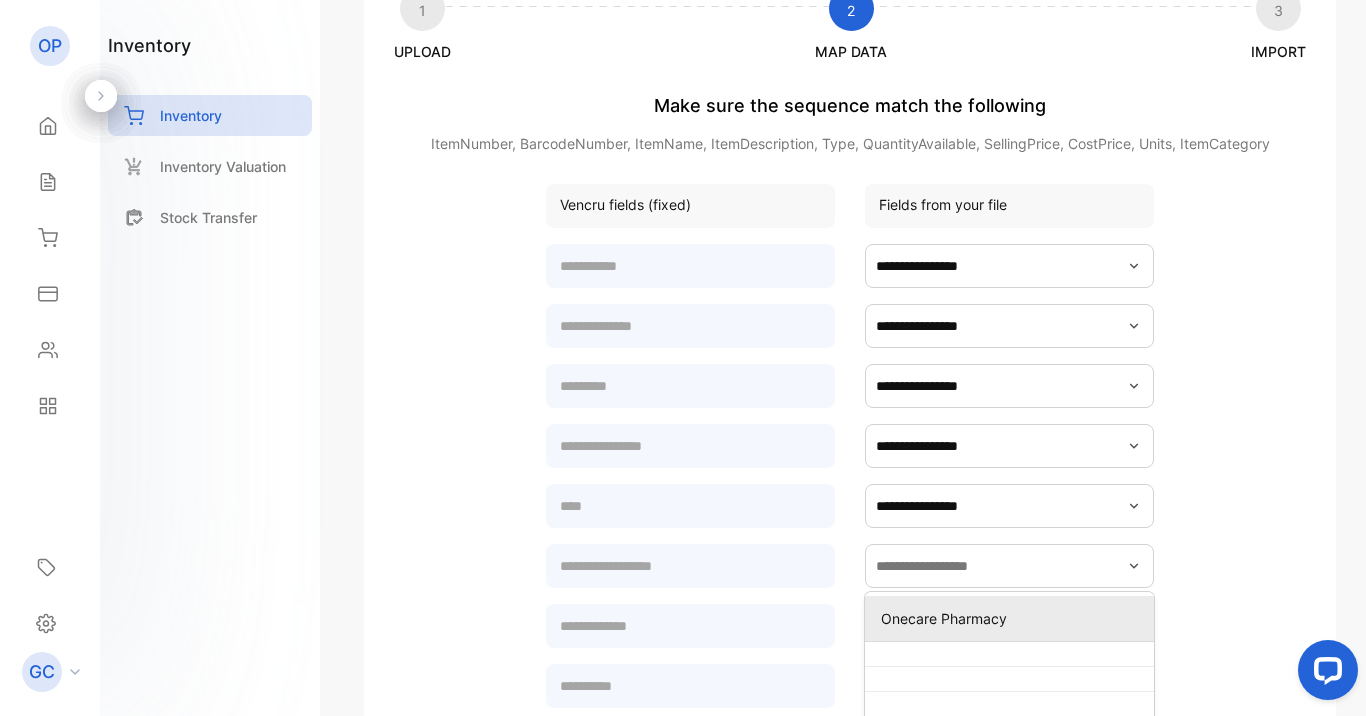 type on "**********" 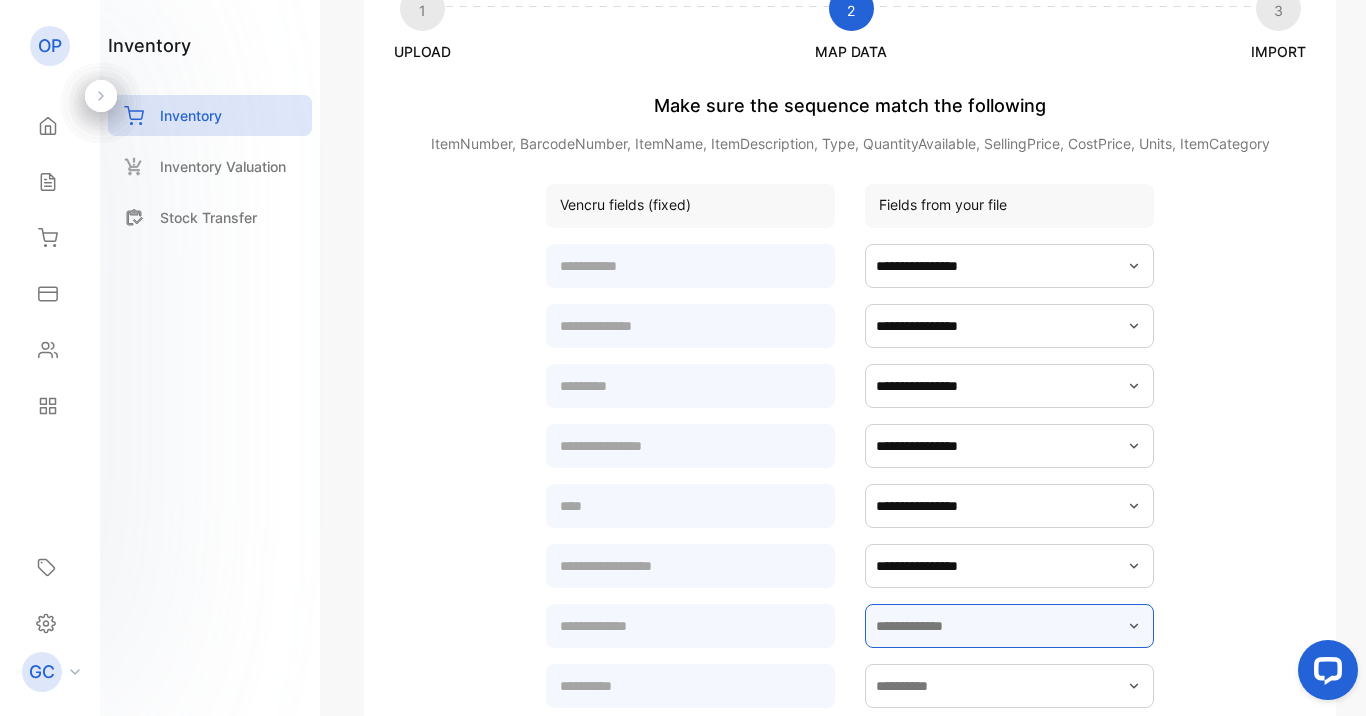 click at bounding box center (1009, 626) 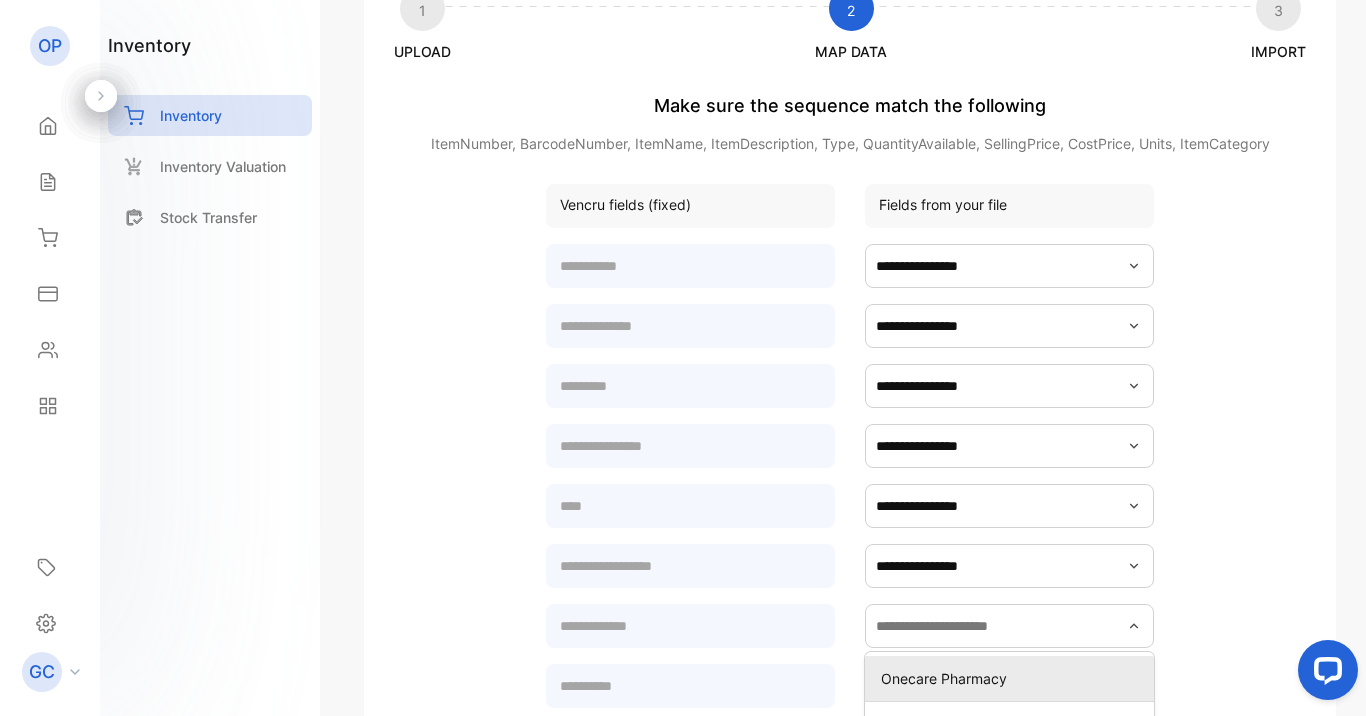 click on "Onecare Pharmacy" at bounding box center [1013, 678] 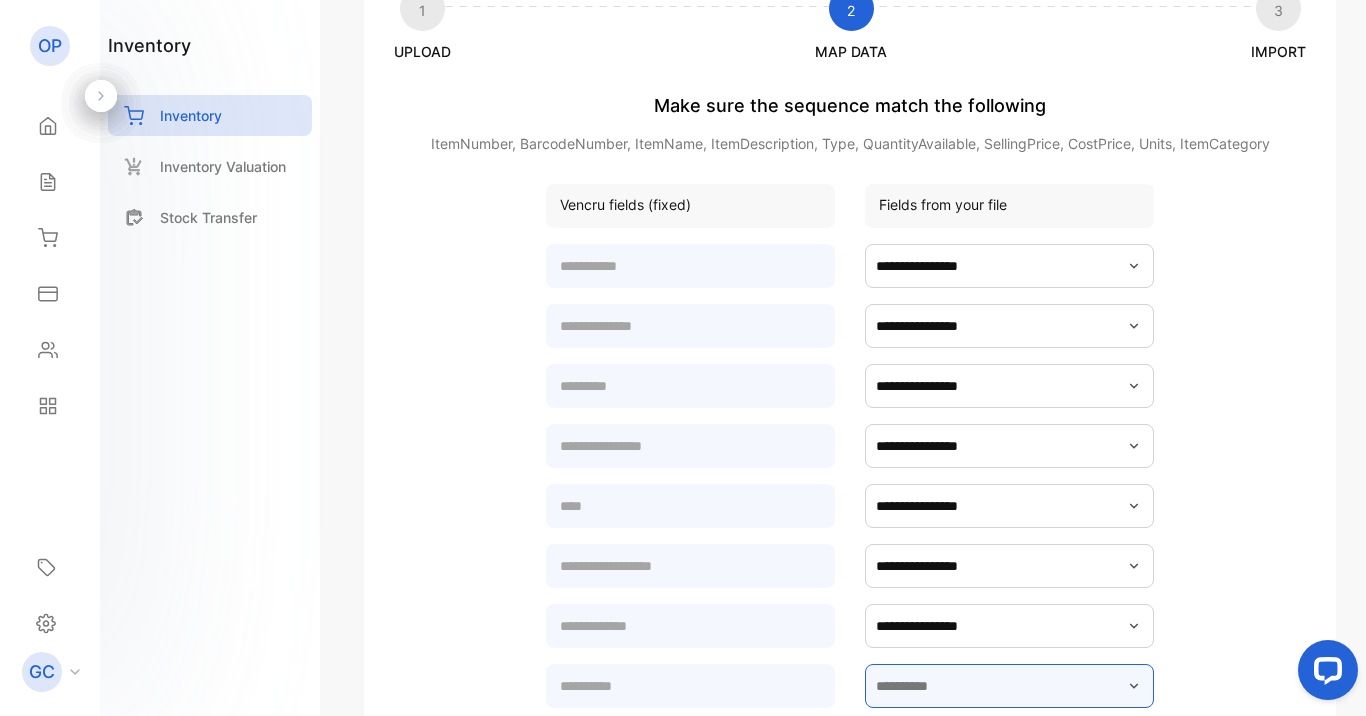 click at bounding box center (1009, 686) 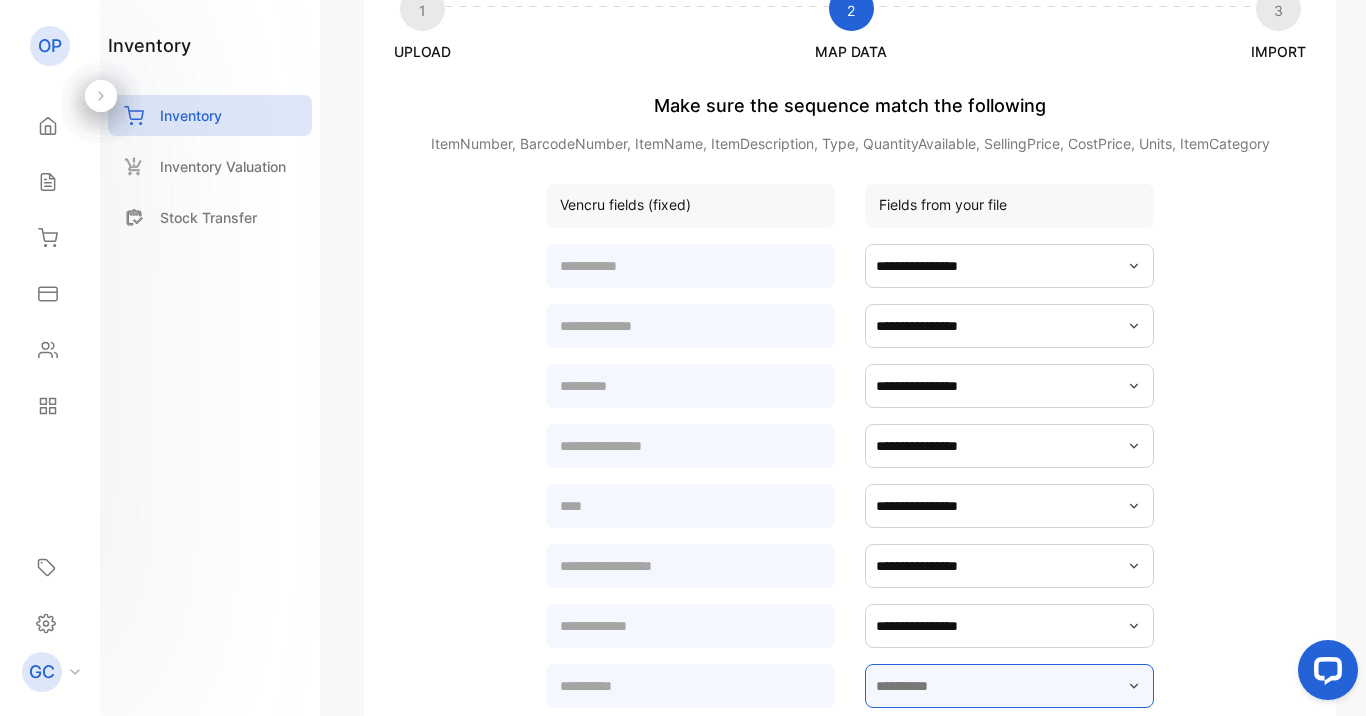 scroll, scrollTop: 271, scrollLeft: 0, axis: vertical 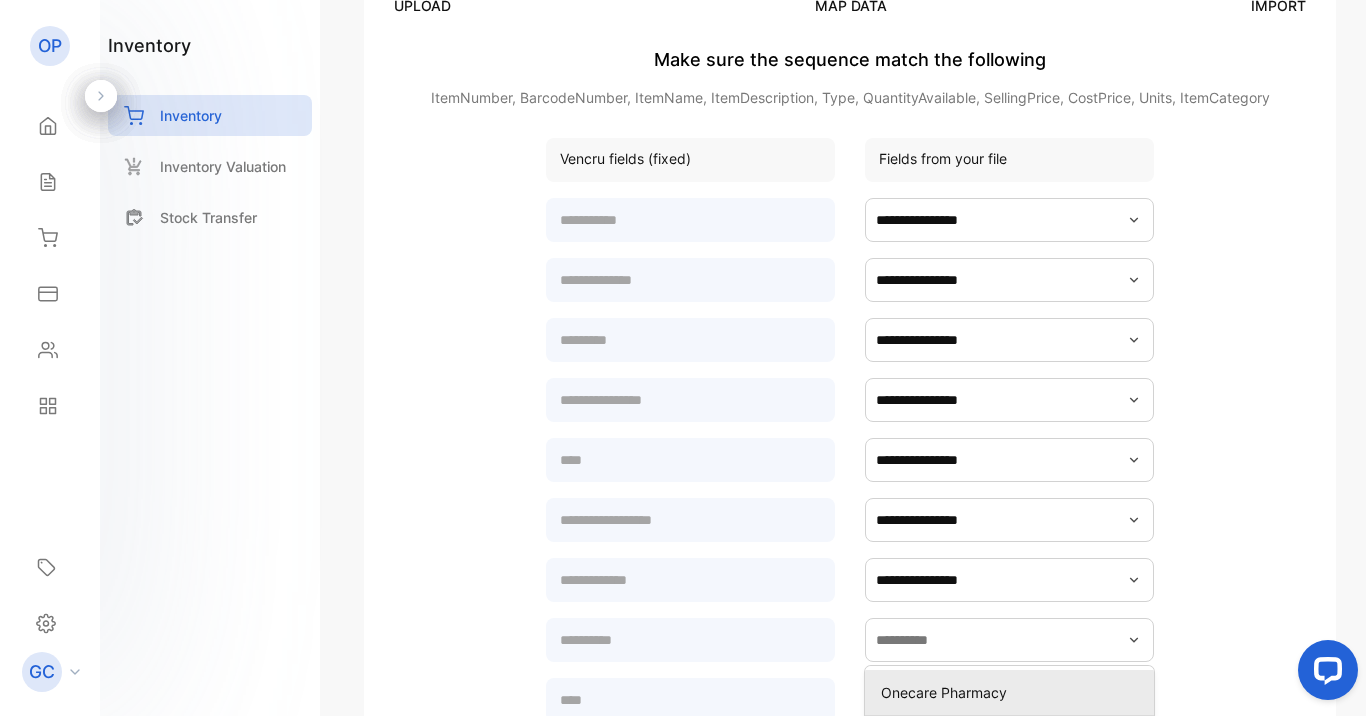 click on "Onecare Pharmacy" at bounding box center [1013, 692] 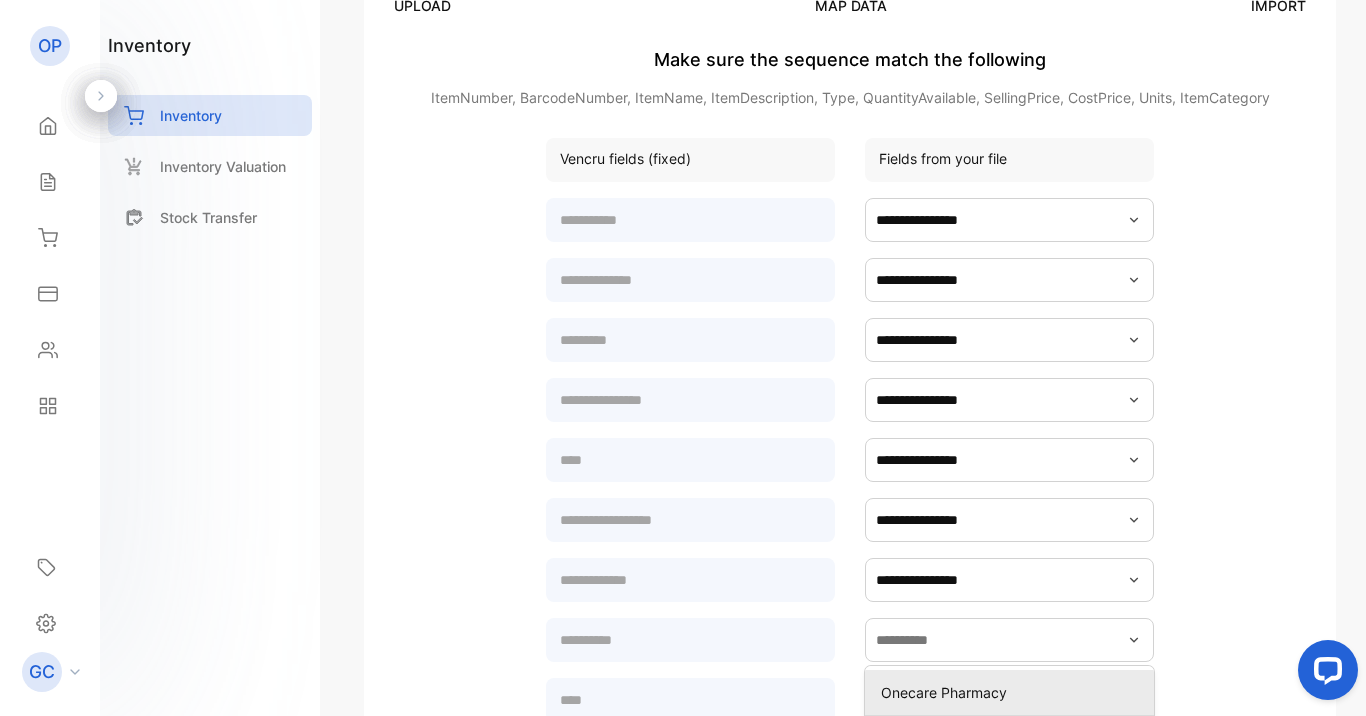 type on "**********" 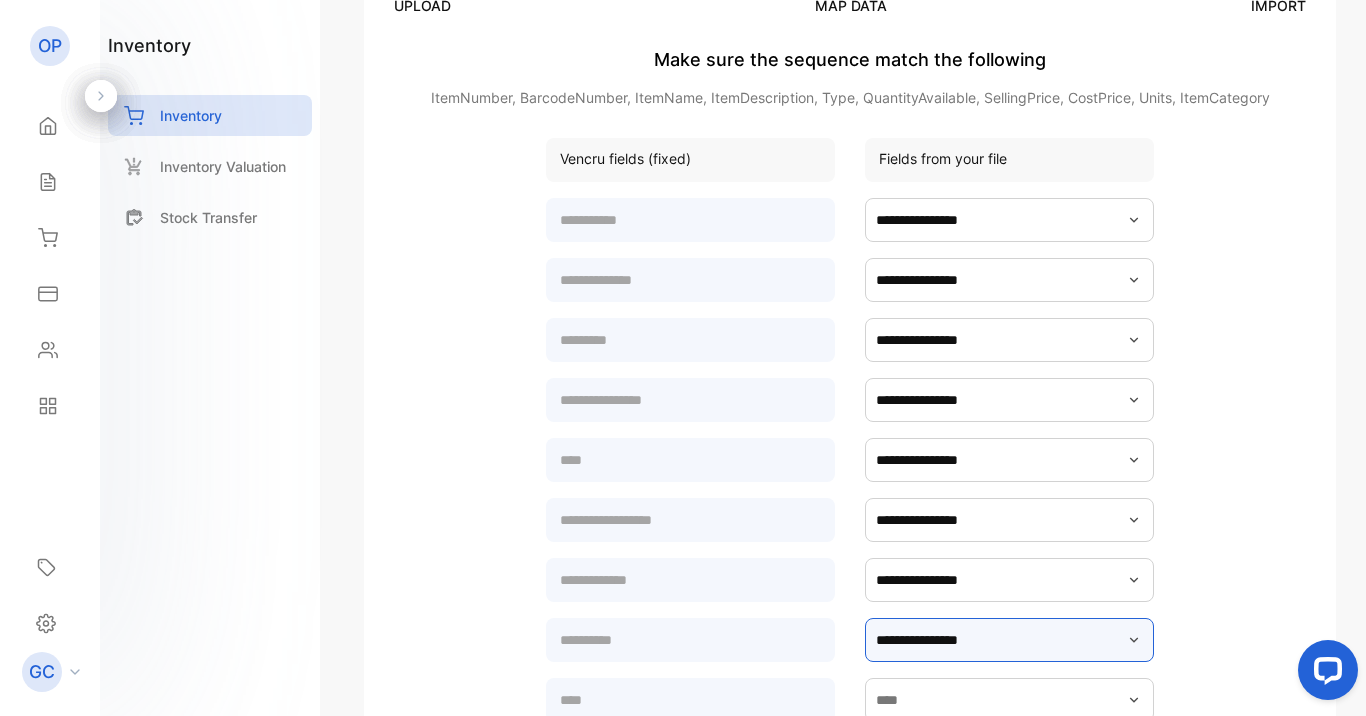 scroll, scrollTop: 688, scrollLeft: 0, axis: vertical 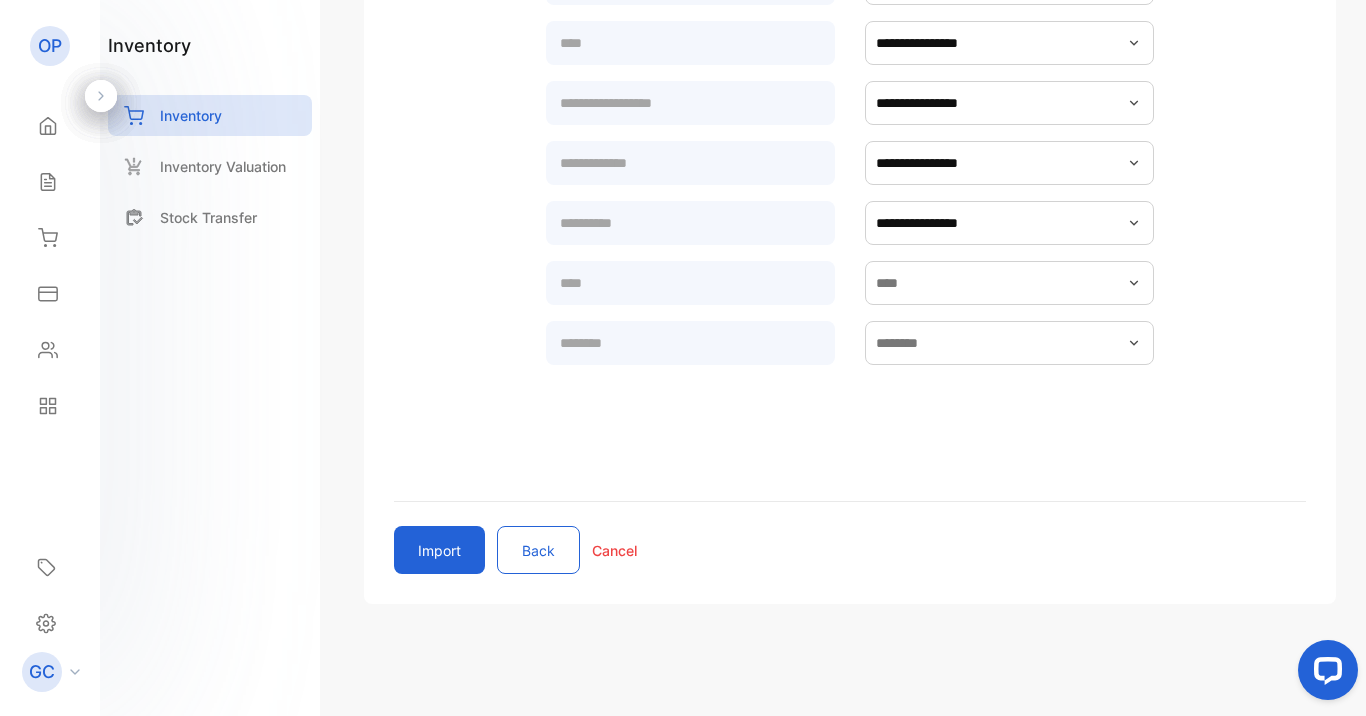 click 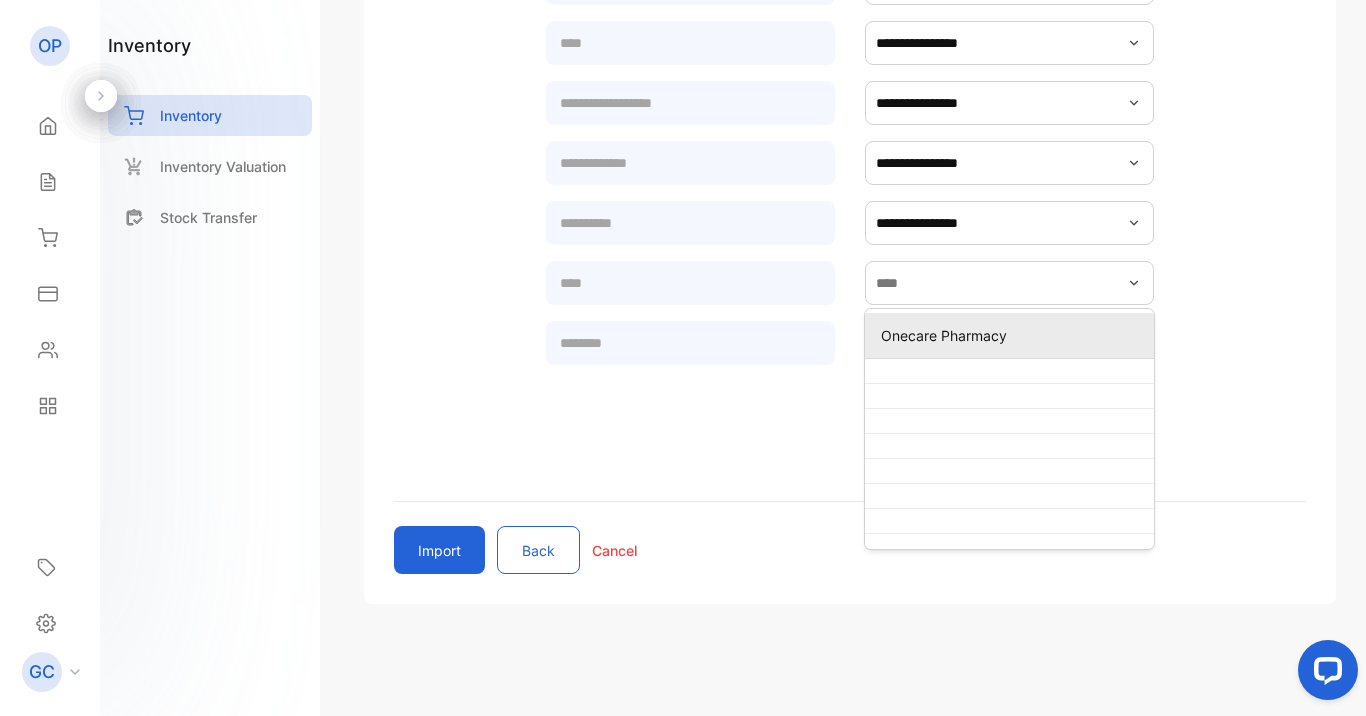 click on "Onecare Pharmacy" at bounding box center [1013, 335] 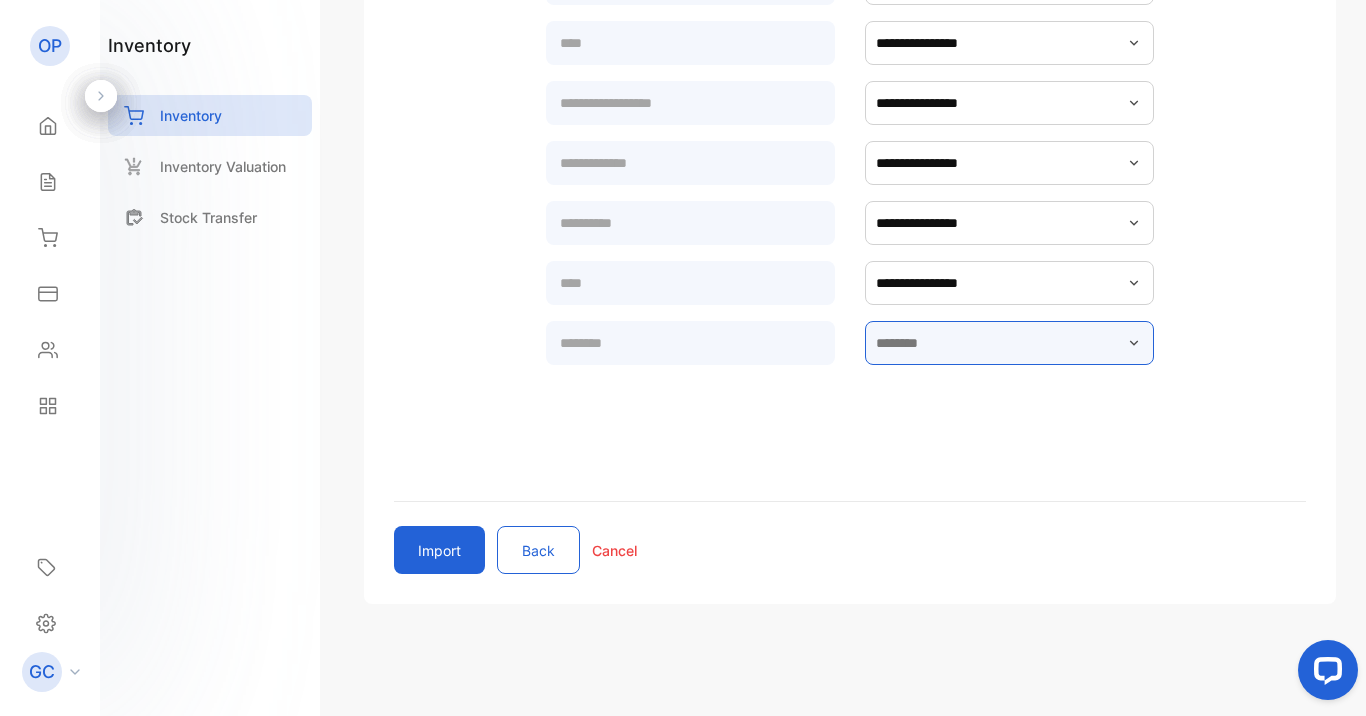 click at bounding box center (1009, 343) 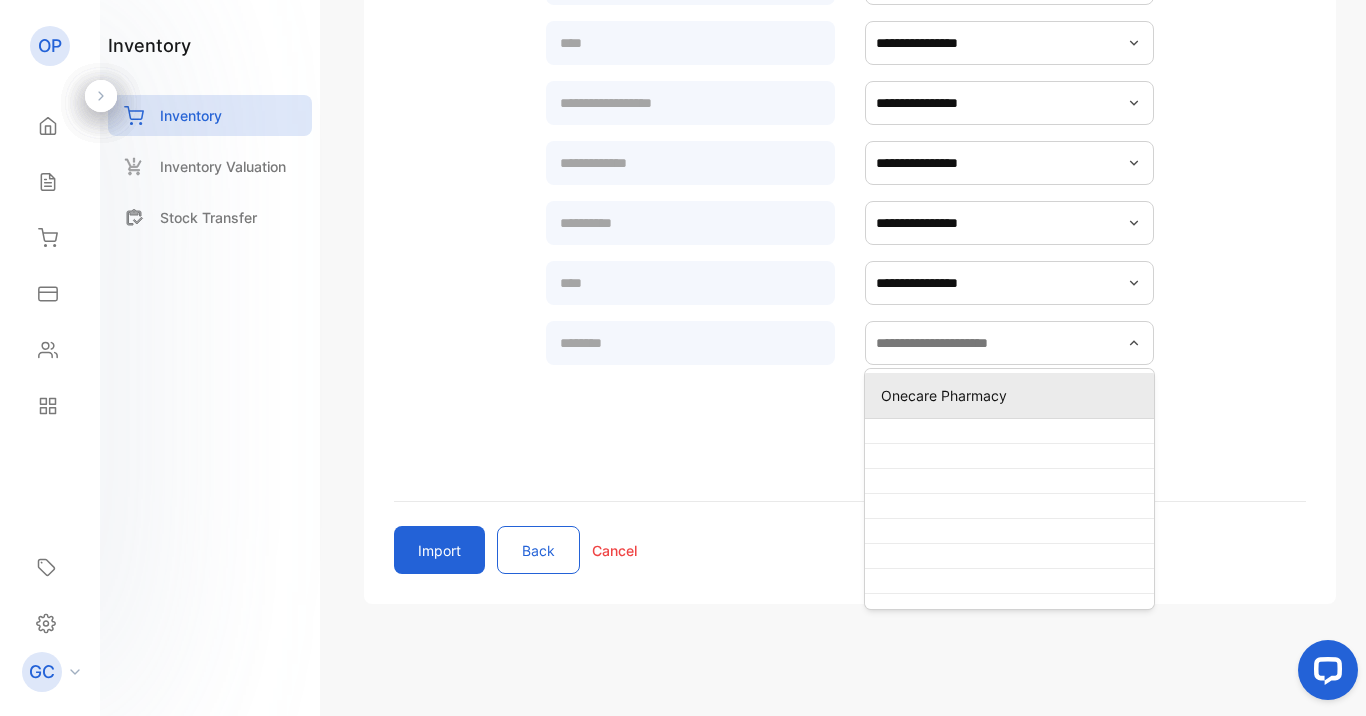 click on "Onecare Pharmacy" at bounding box center (1013, 395) 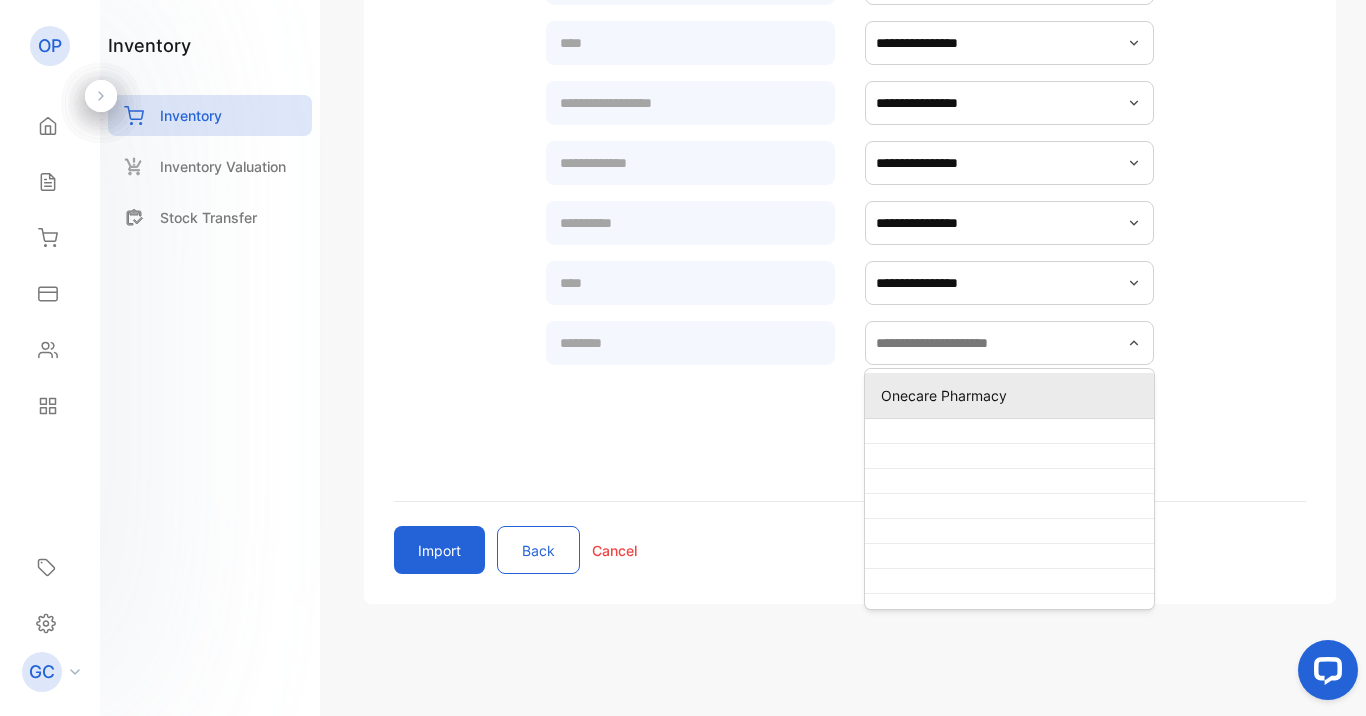 type on "**********" 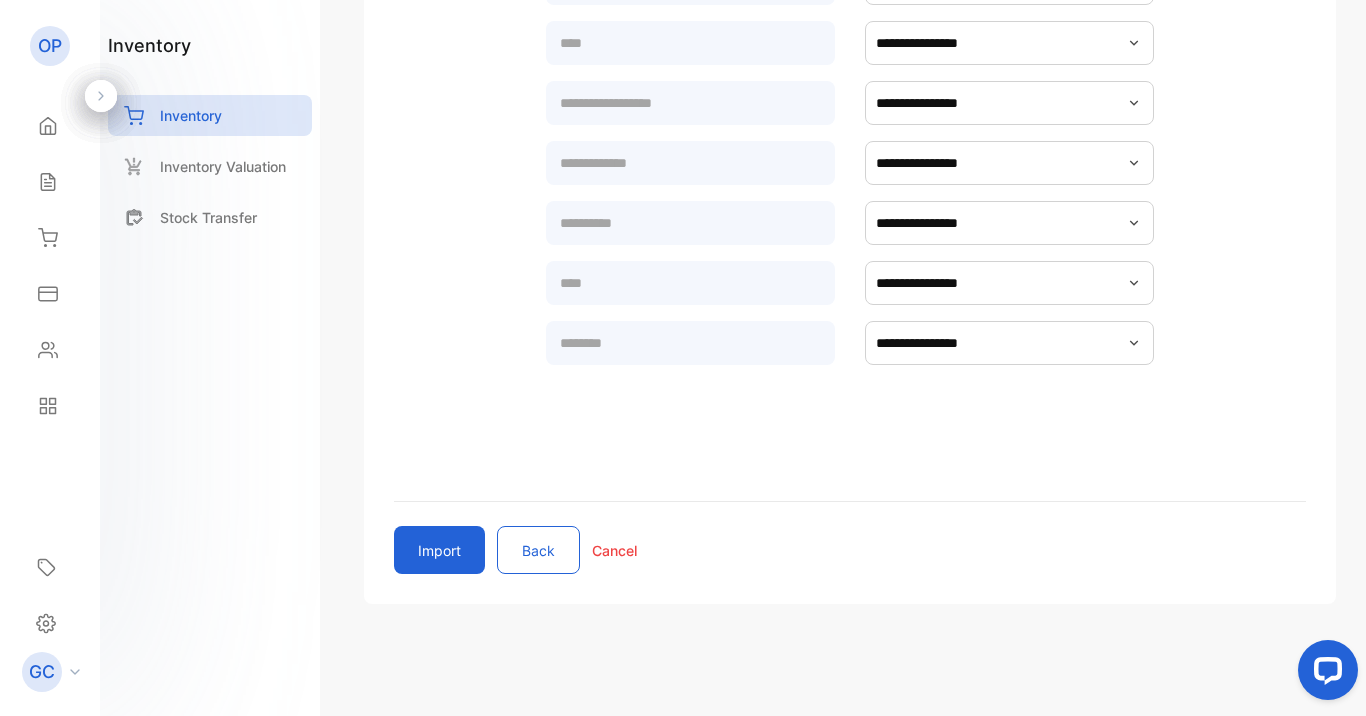 click on "Import" at bounding box center [439, 550] 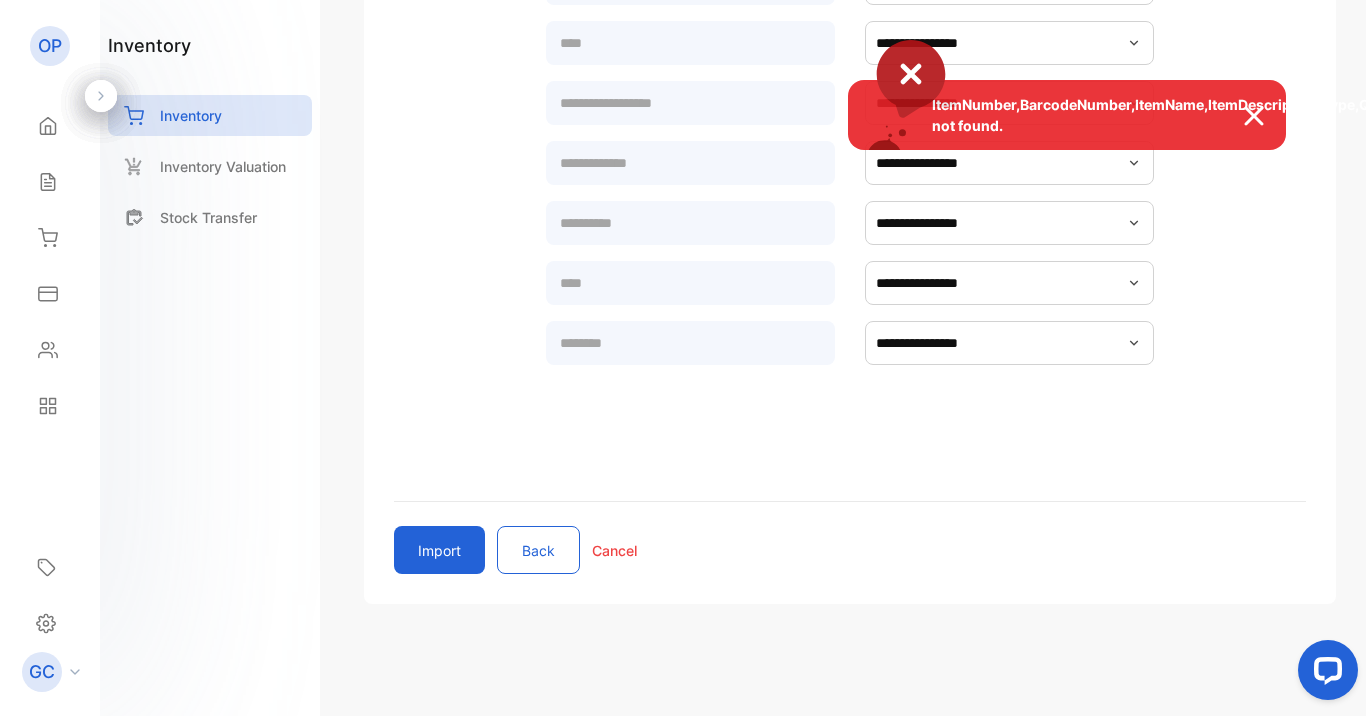click at bounding box center (1264, 116) 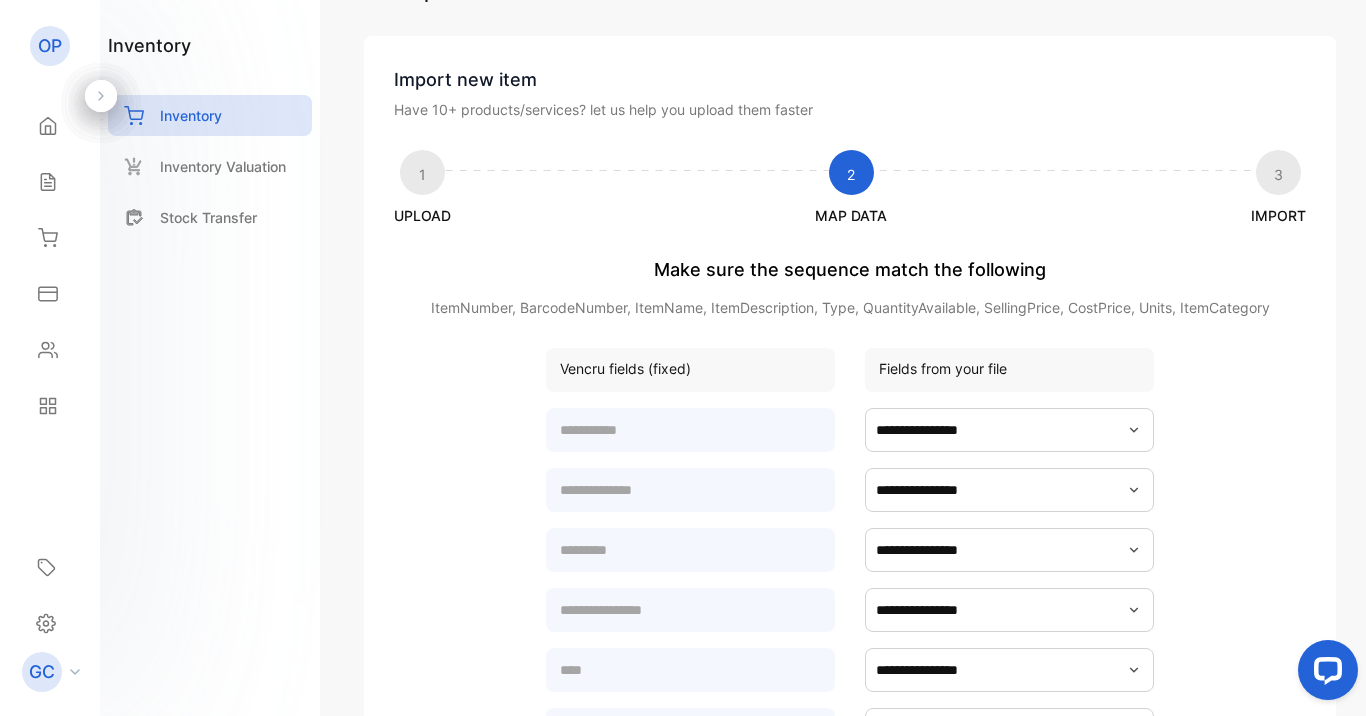 scroll, scrollTop: 33, scrollLeft: 0, axis: vertical 